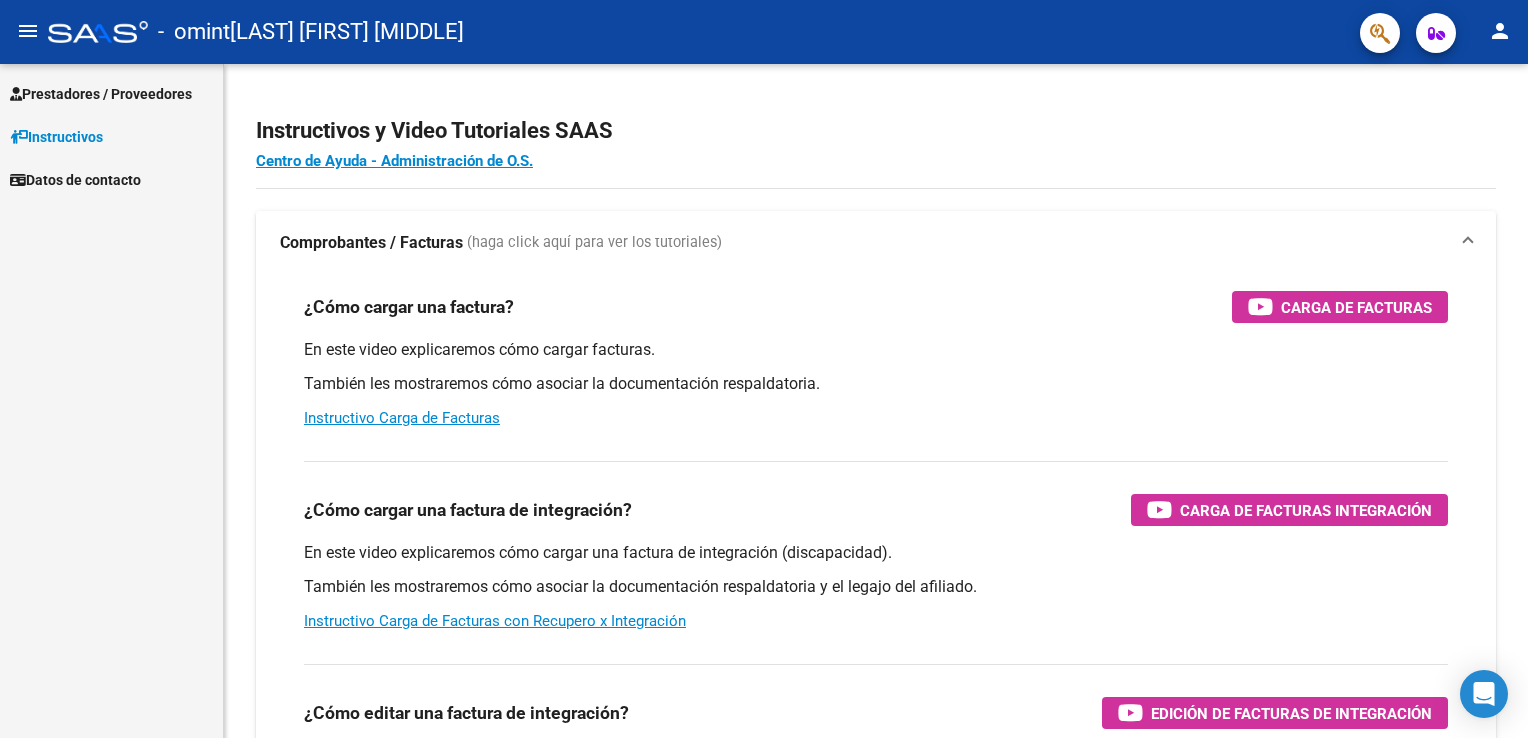 scroll, scrollTop: 0, scrollLeft: 0, axis: both 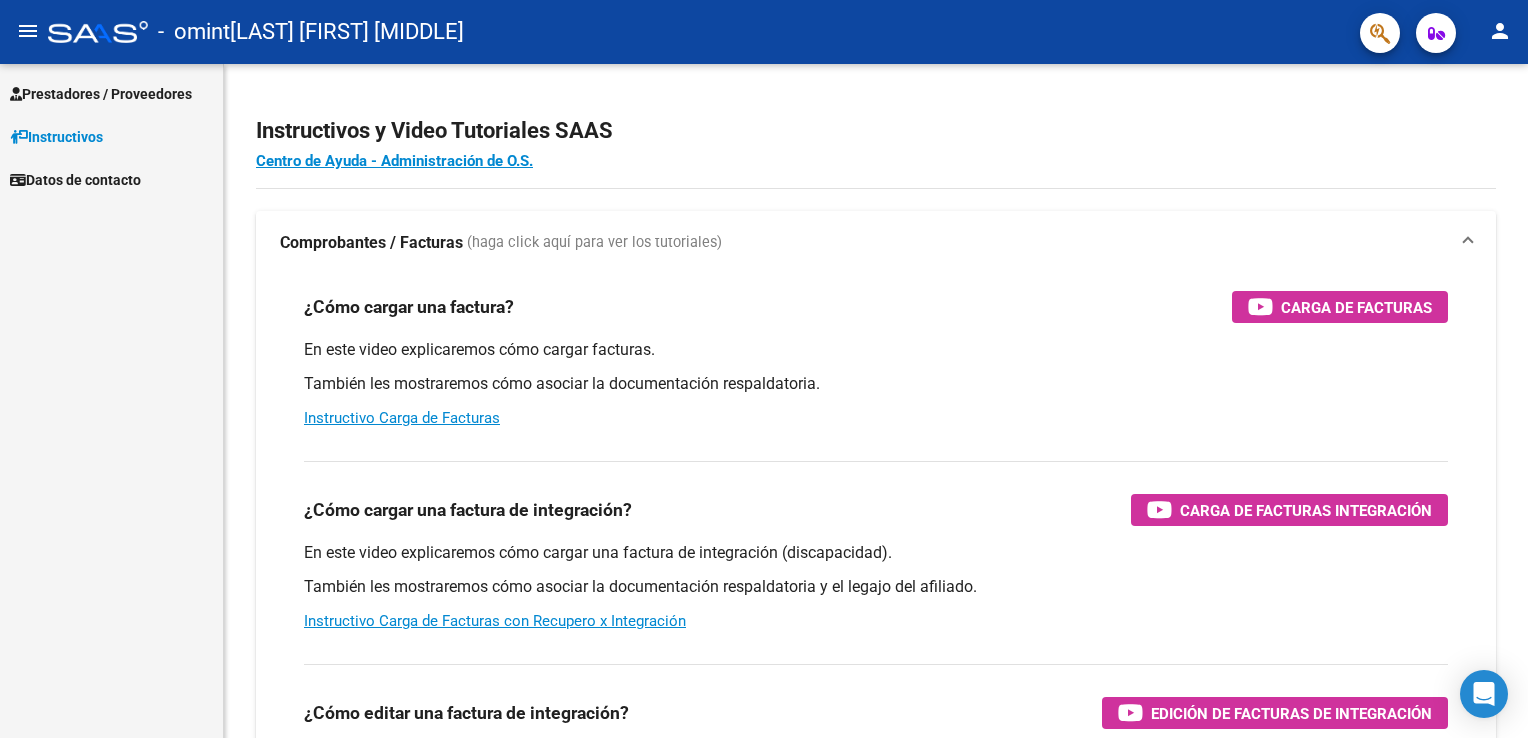 click on "menu" 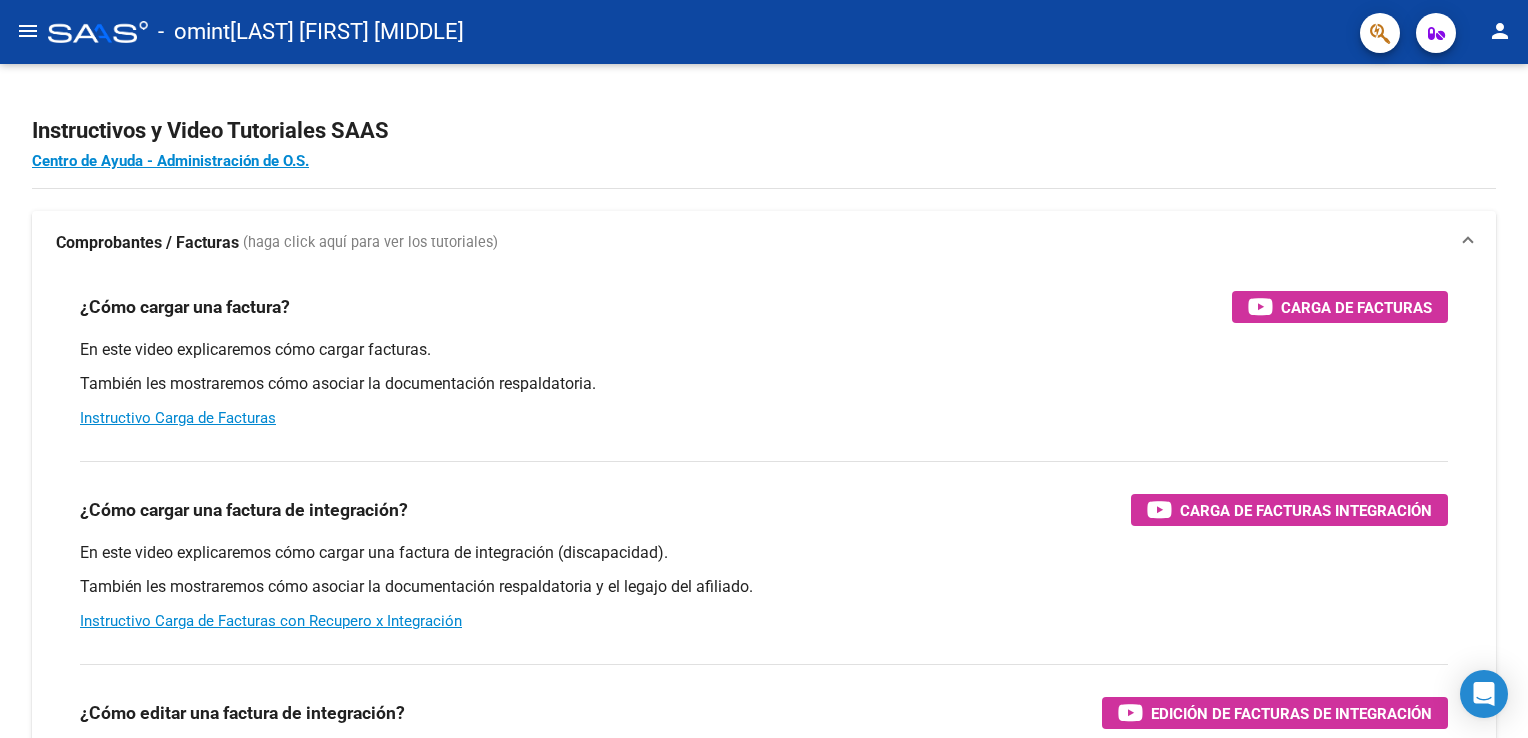 click on "menu" 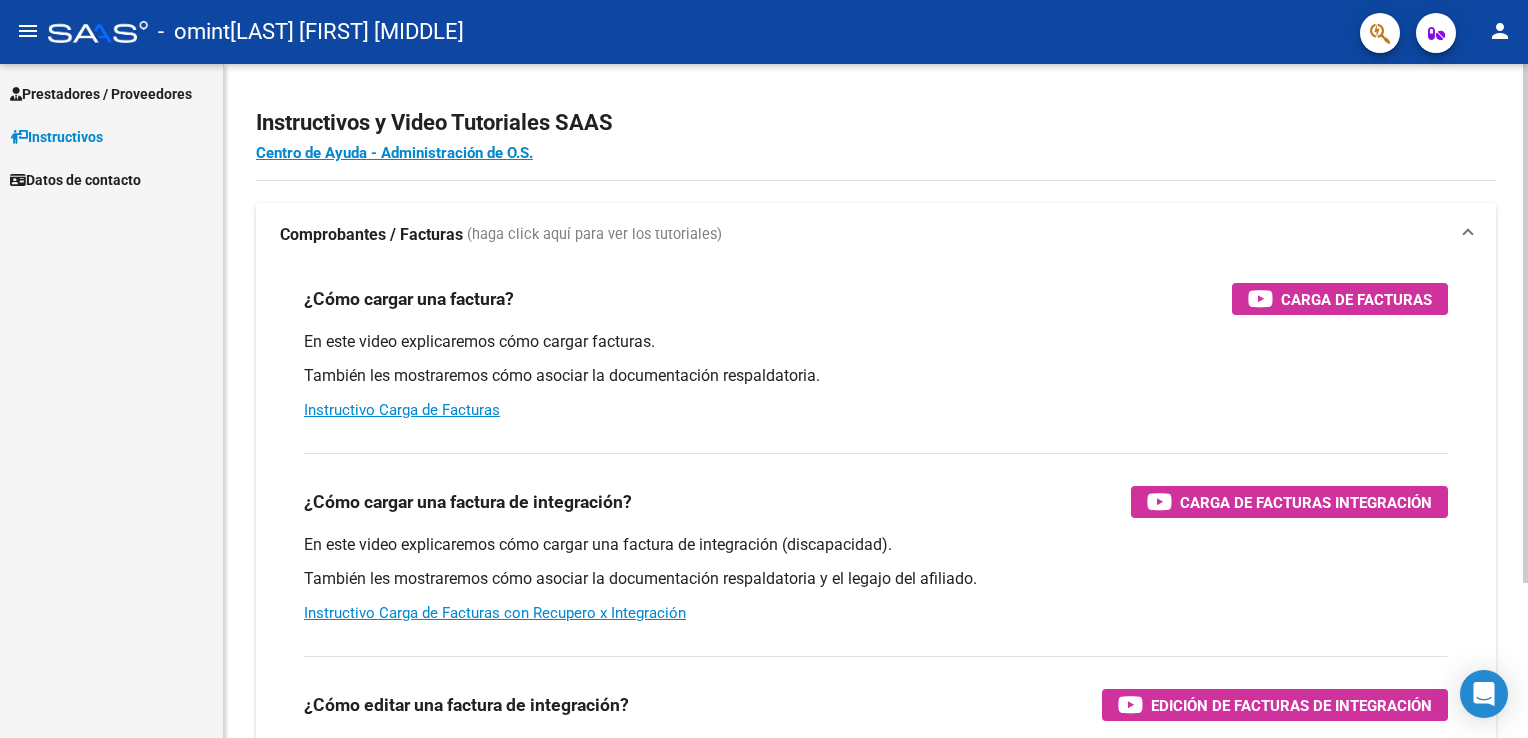 scroll, scrollTop: 0, scrollLeft: 0, axis: both 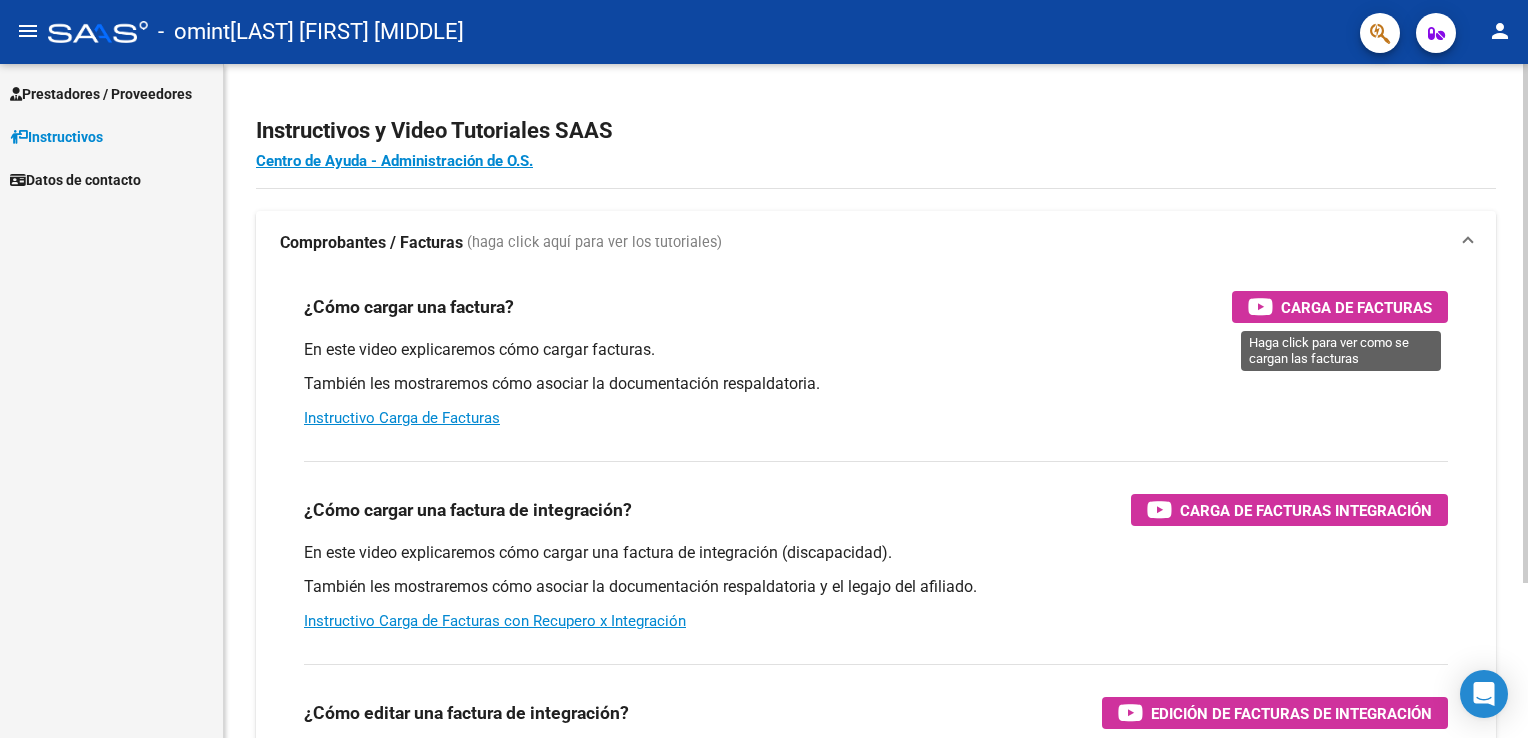 click on "Carga de Facturas" at bounding box center (1356, 307) 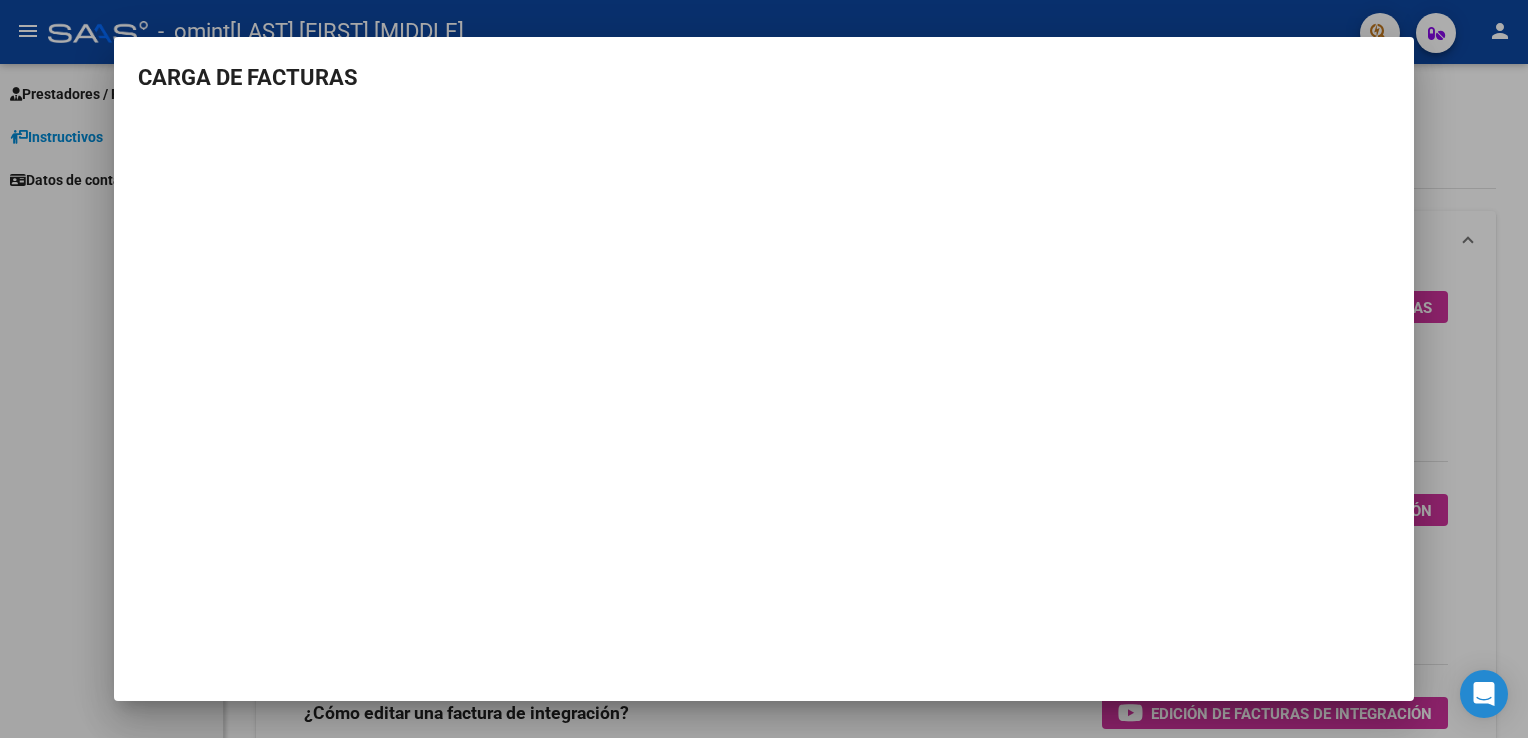 click at bounding box center (764, 369) 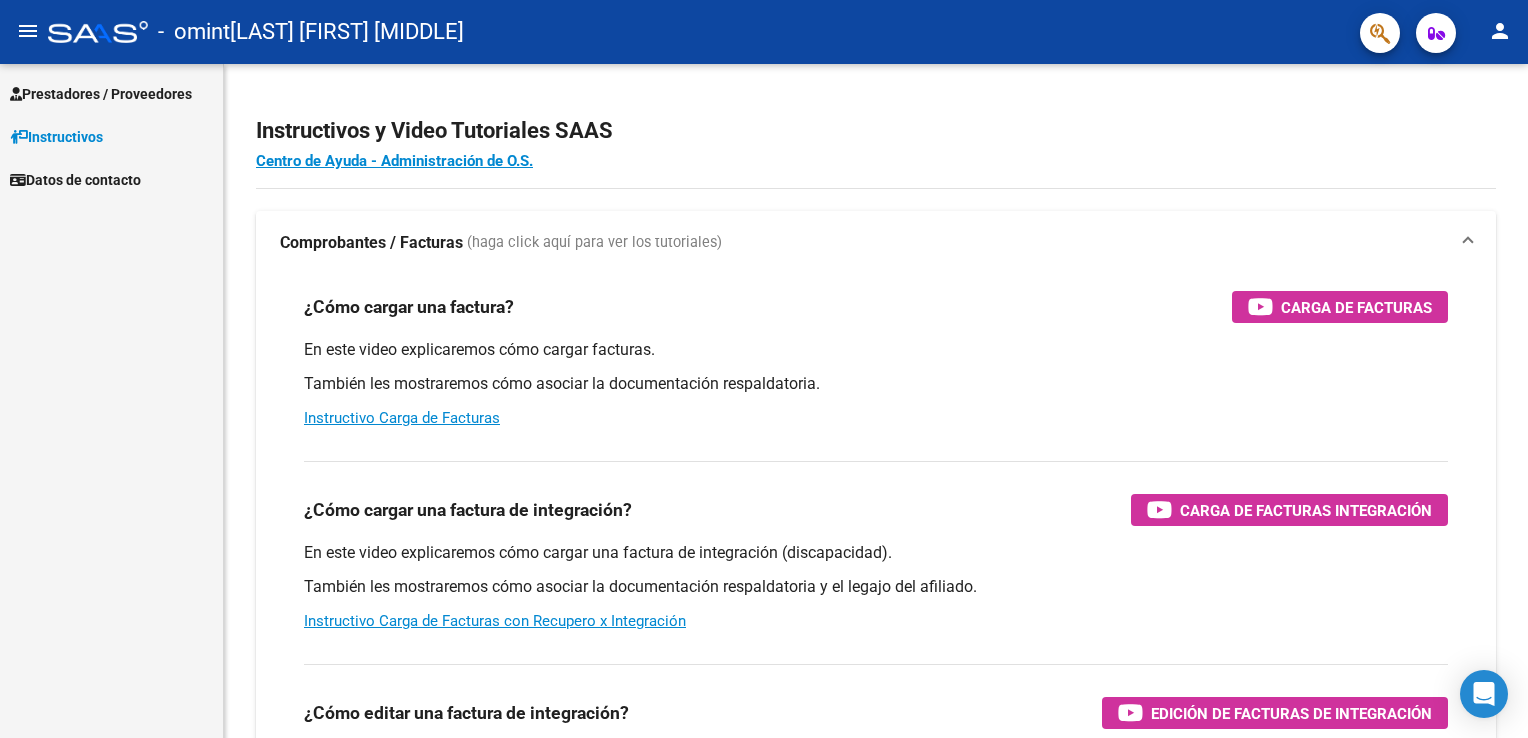 click on "Datos de contacto" at bounding box center [75, 180] 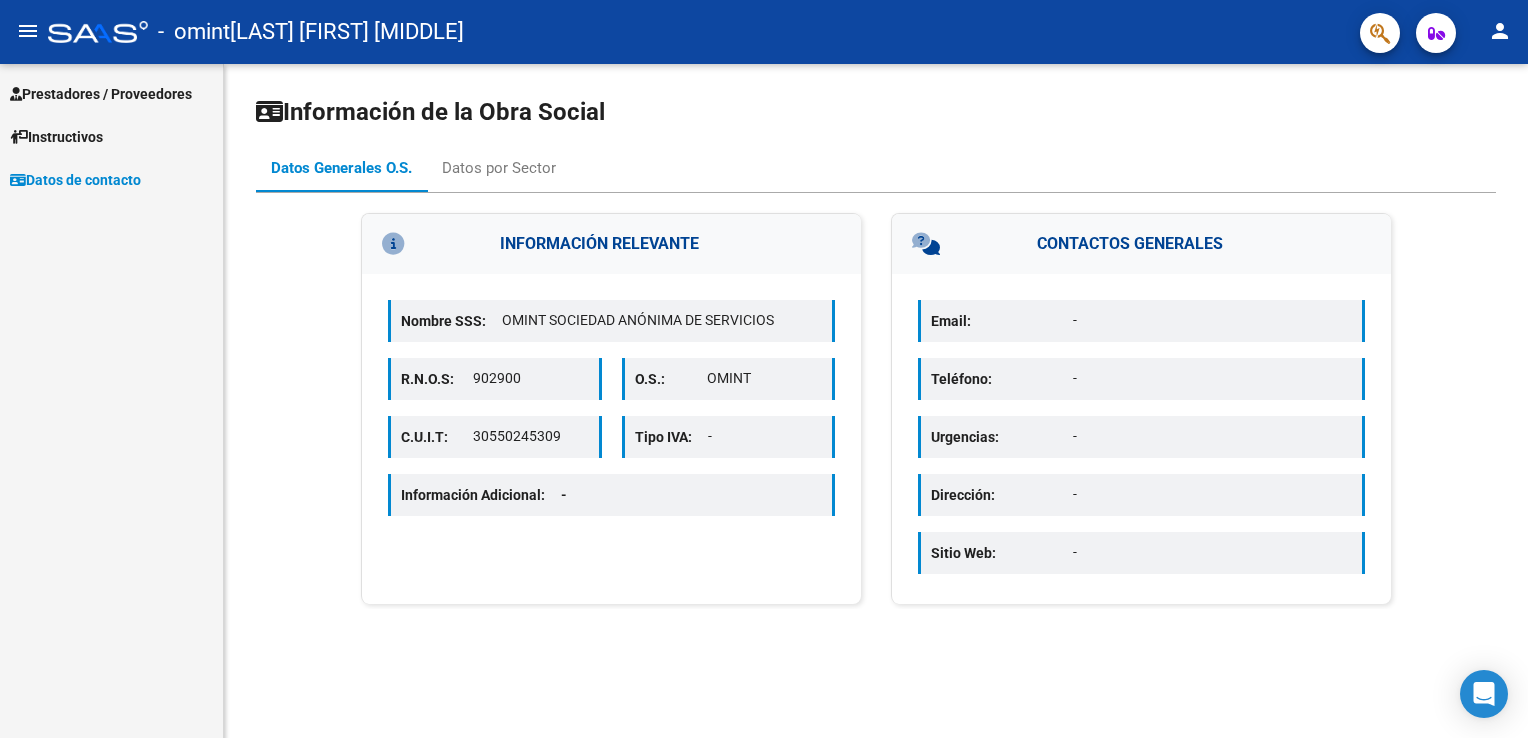 click on "Instructivos" at bounding box center [56, 137] 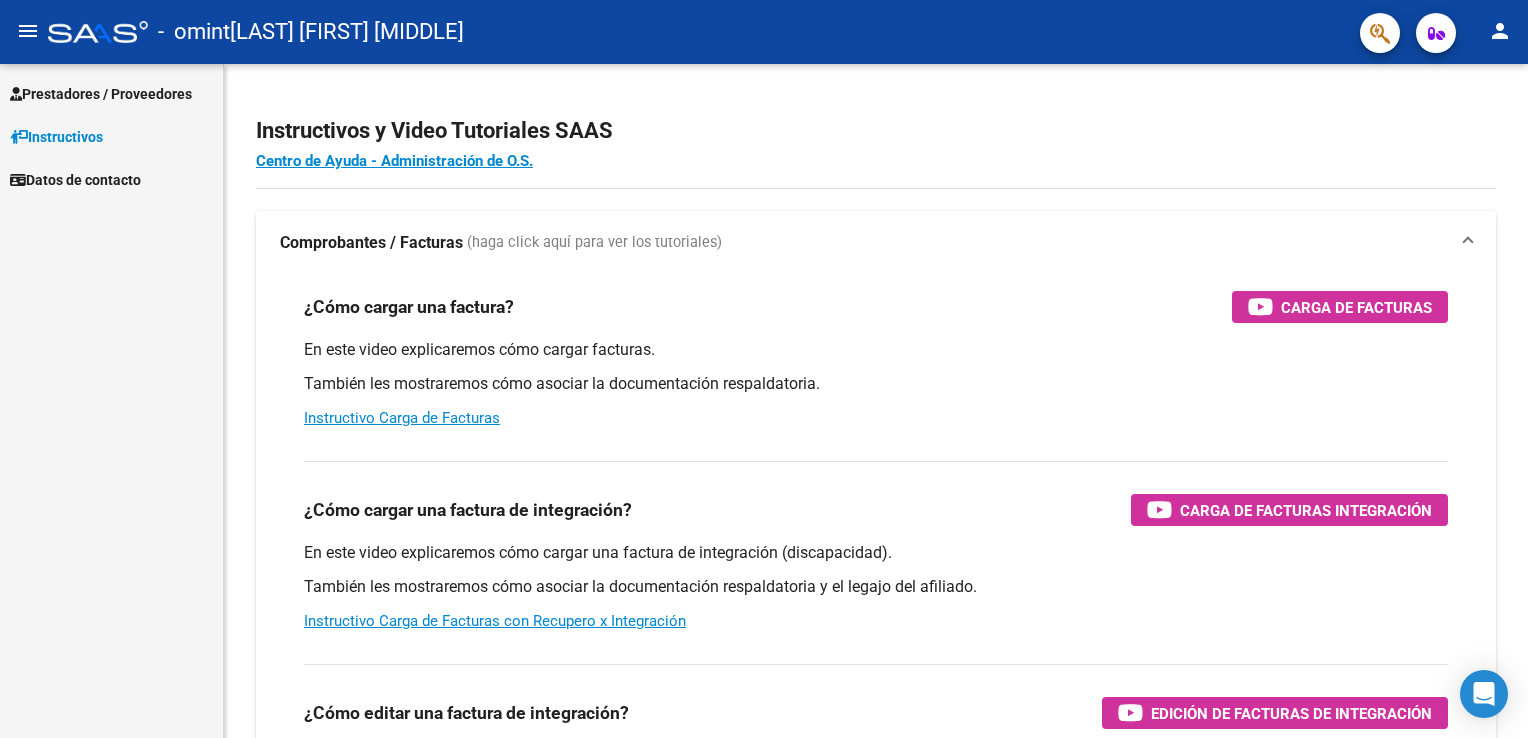 click on "Prestadores / Proveedores" at bounding box center [101, 94] 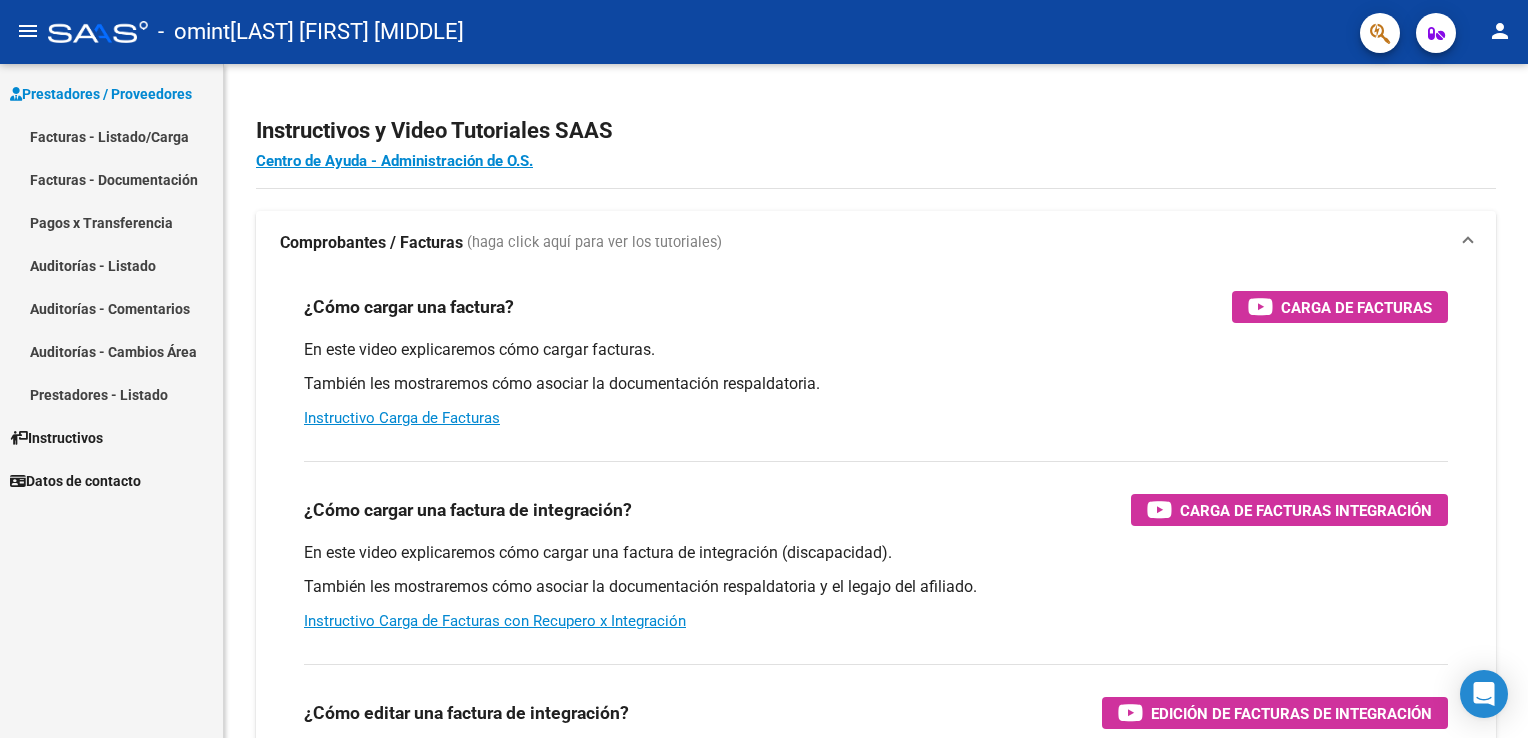 click on "Facturas - Listado/Carga" at bounding box center (111, 136) 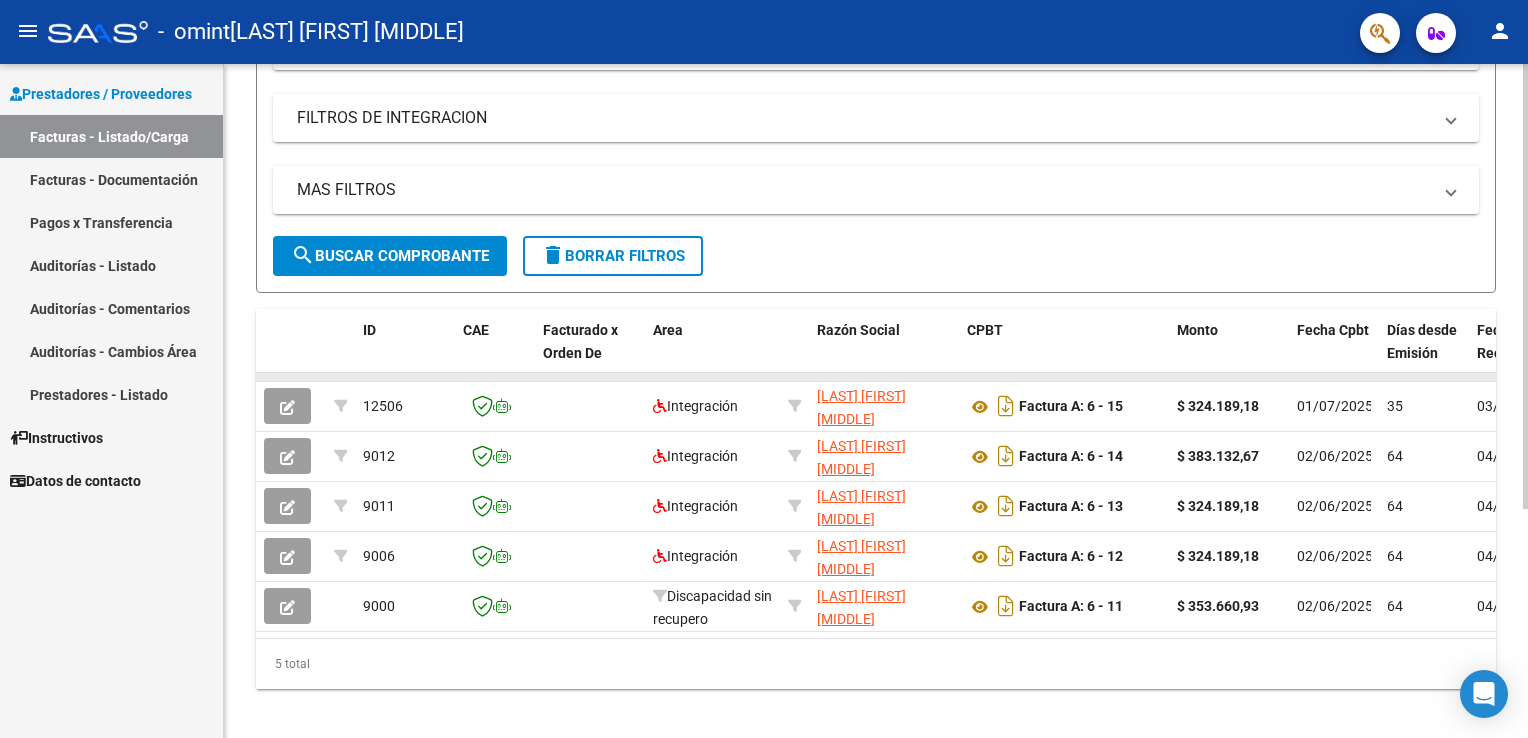scroll, scrollTop: 344, scrollLeft: 0, axis: vertical 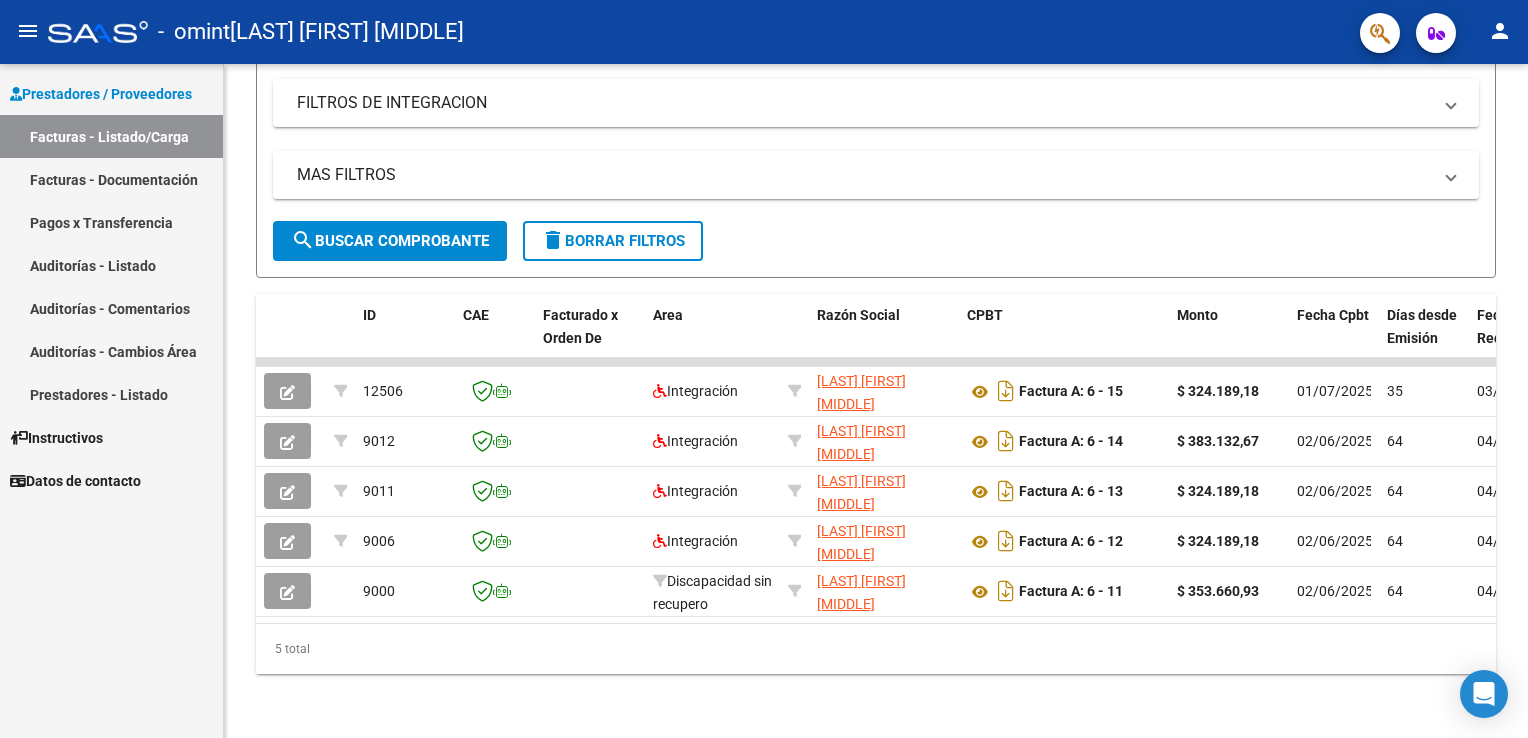 click on "Facturas - Documentación" at bounding box center [111, 179] 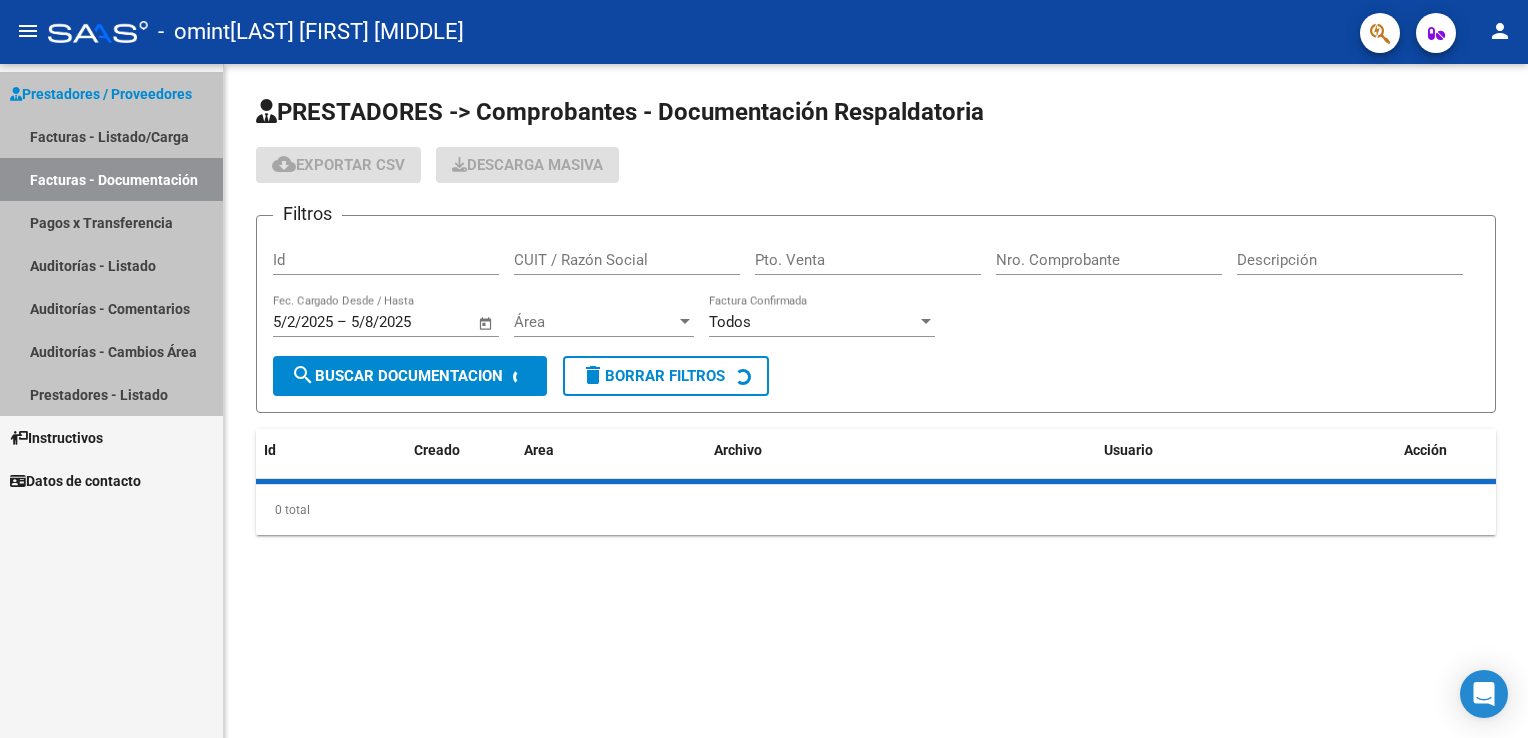 scroll, scrollTop: 0, scrollLeft: 0, axis: both 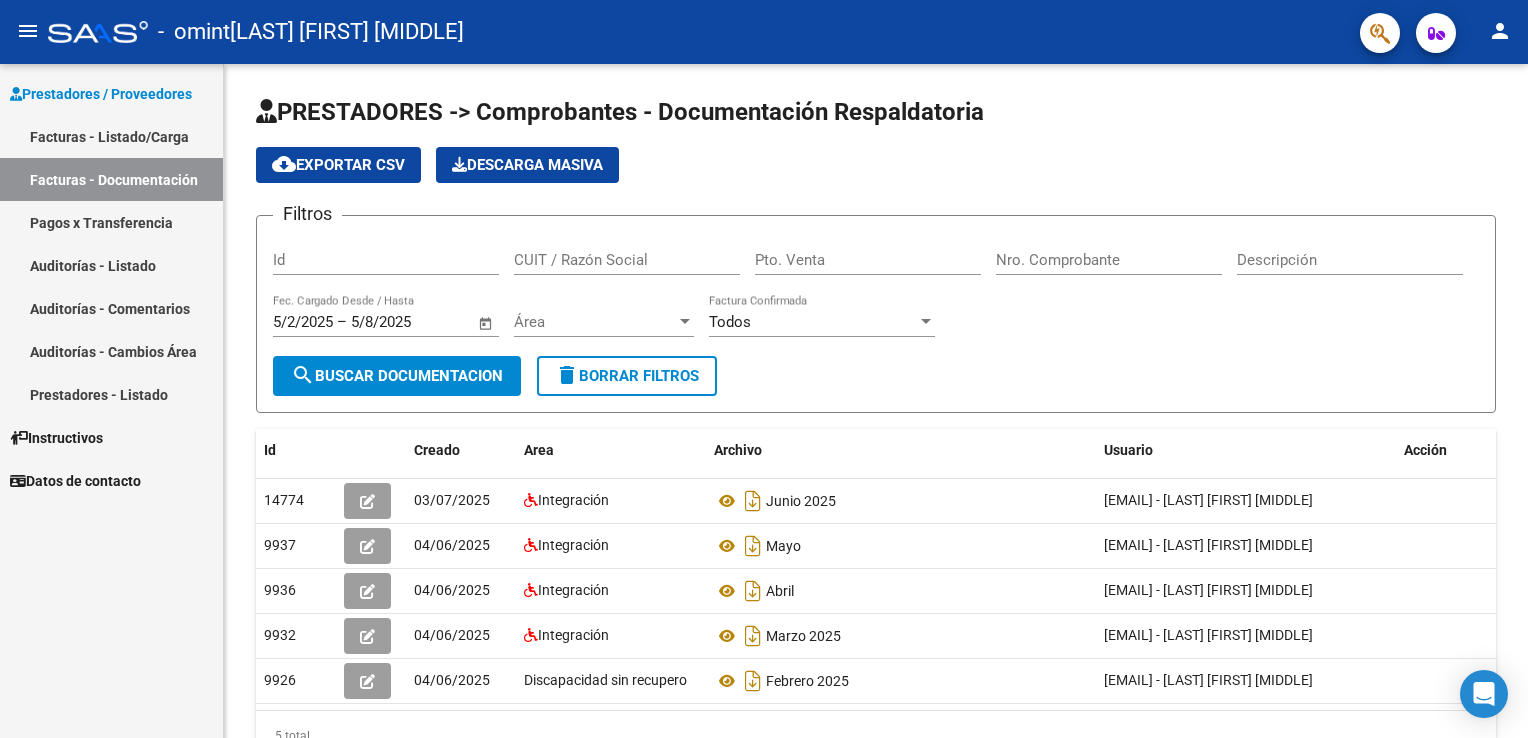 click on "Facturas - Listado/Carga" at bounding box center (111, 136) 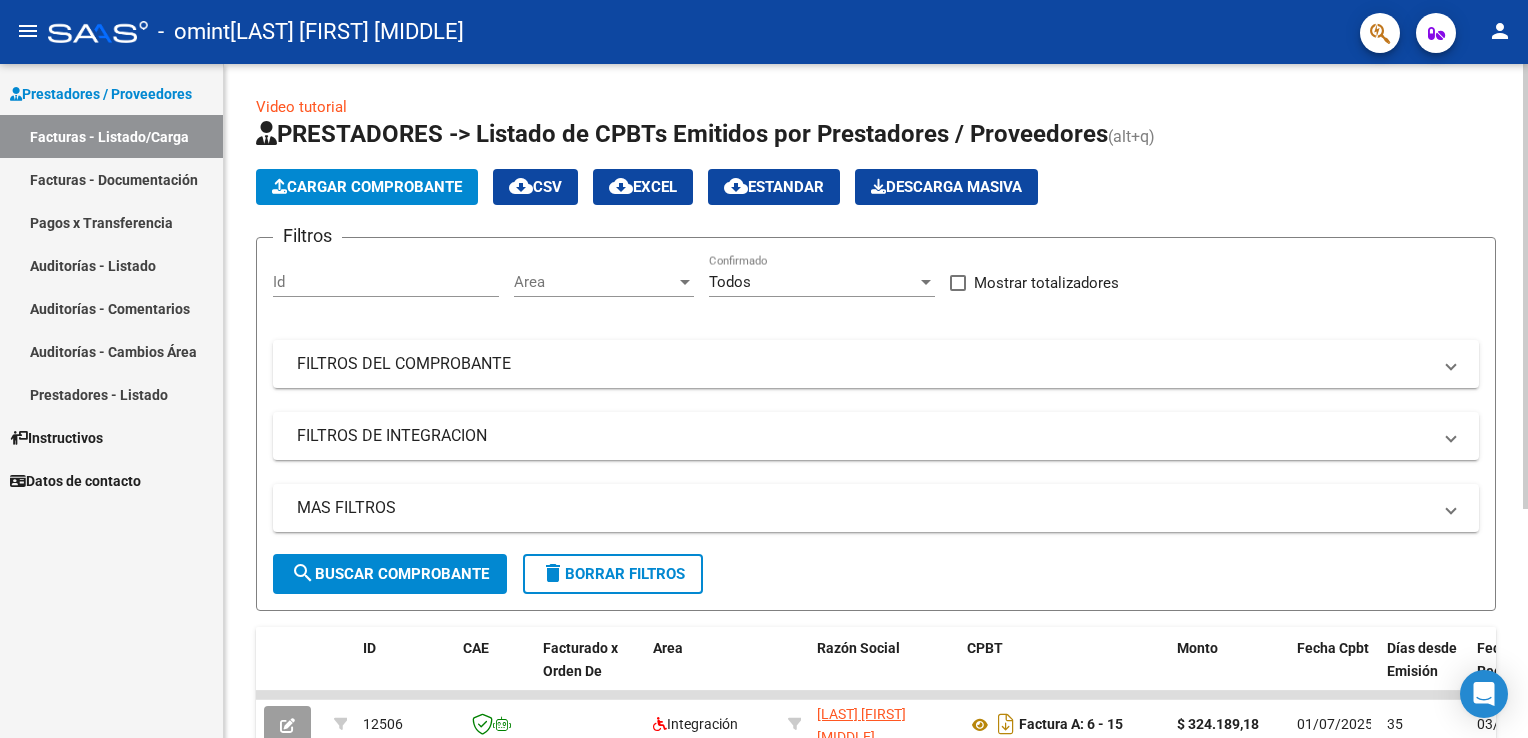 click on "Cargar Comprobante" 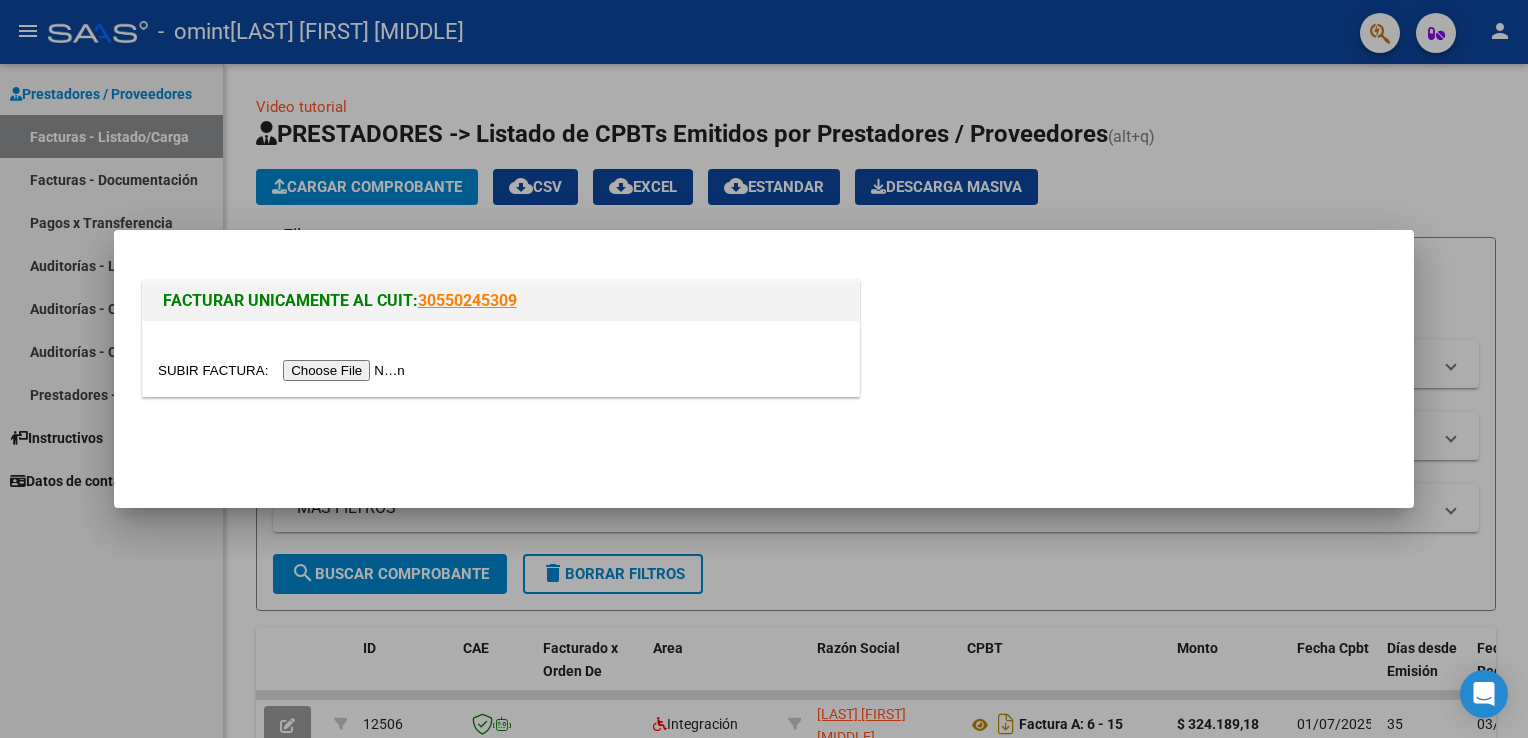 click at bounding box center [284, 370] 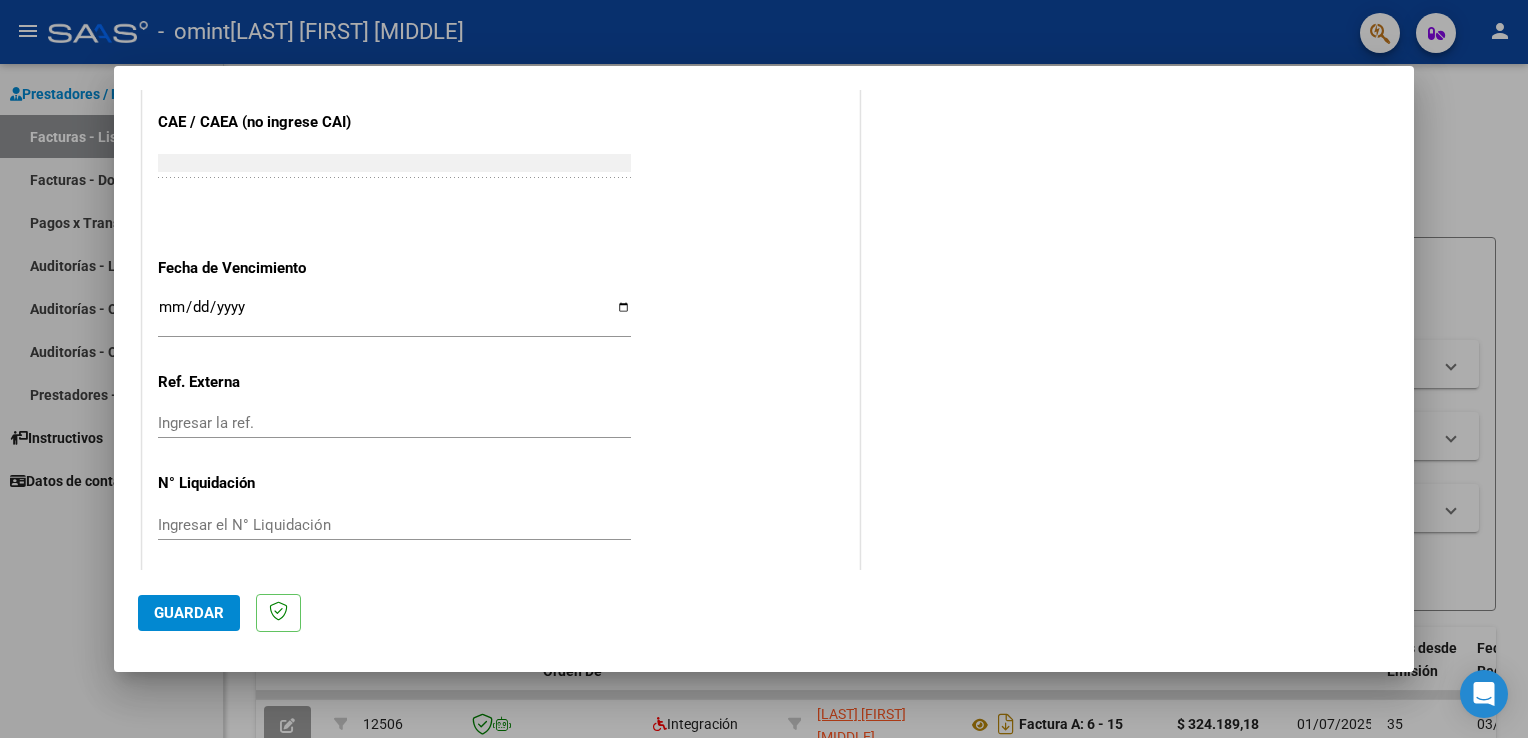 scroll, scrollTop: 1240, scrollLeft: 0, axis: vertical 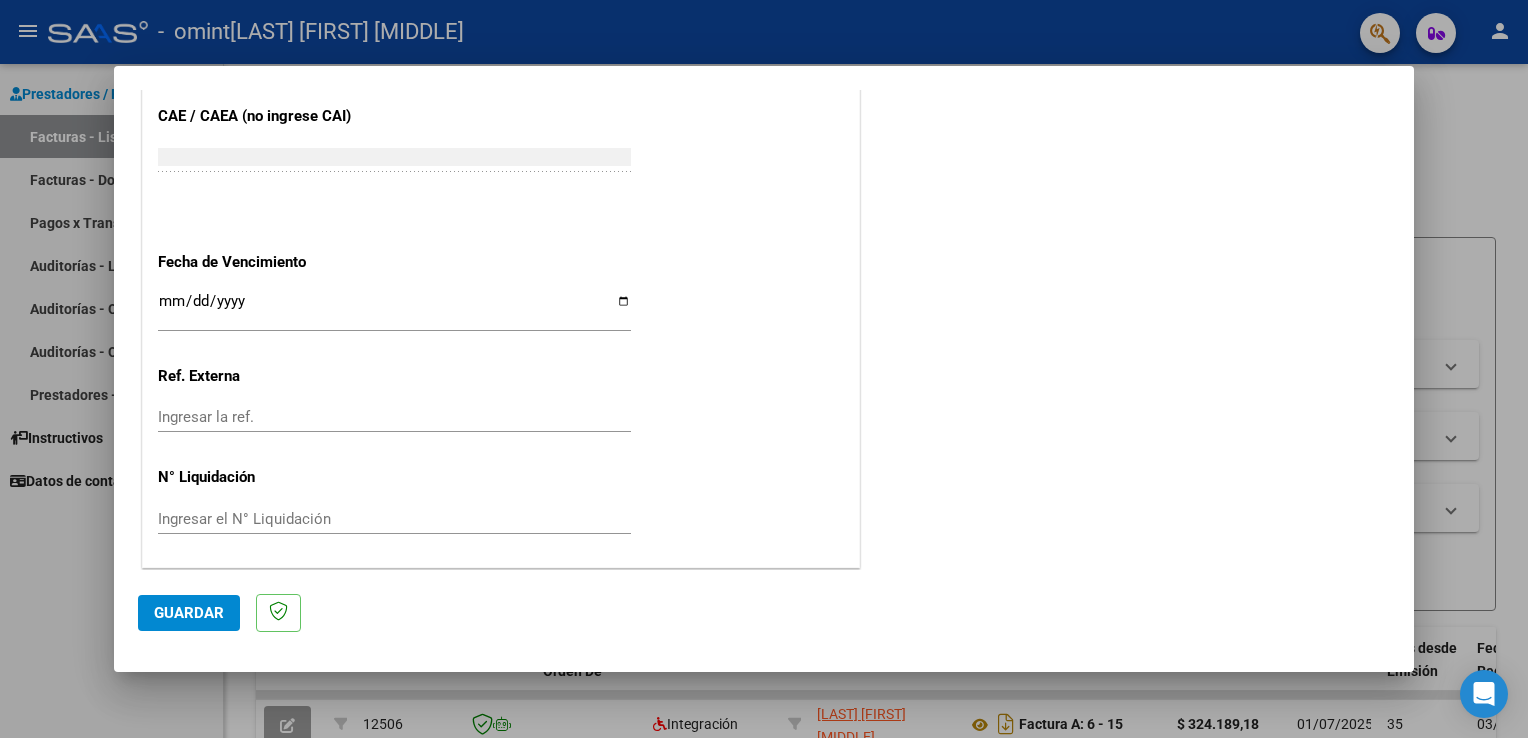 click on "Guardar" 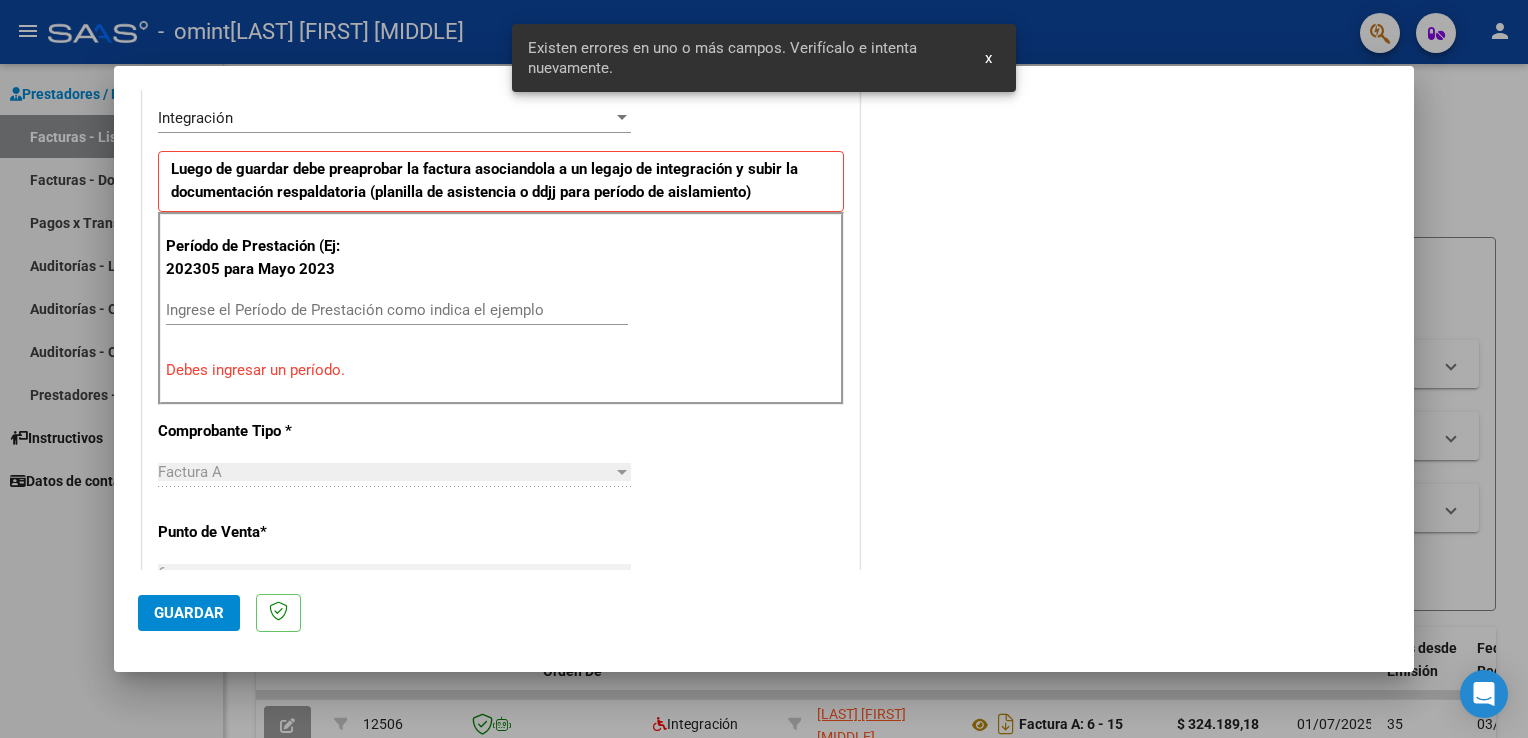 scroll, scrollTop: 417, scrollLeft: 0, axis: vertical 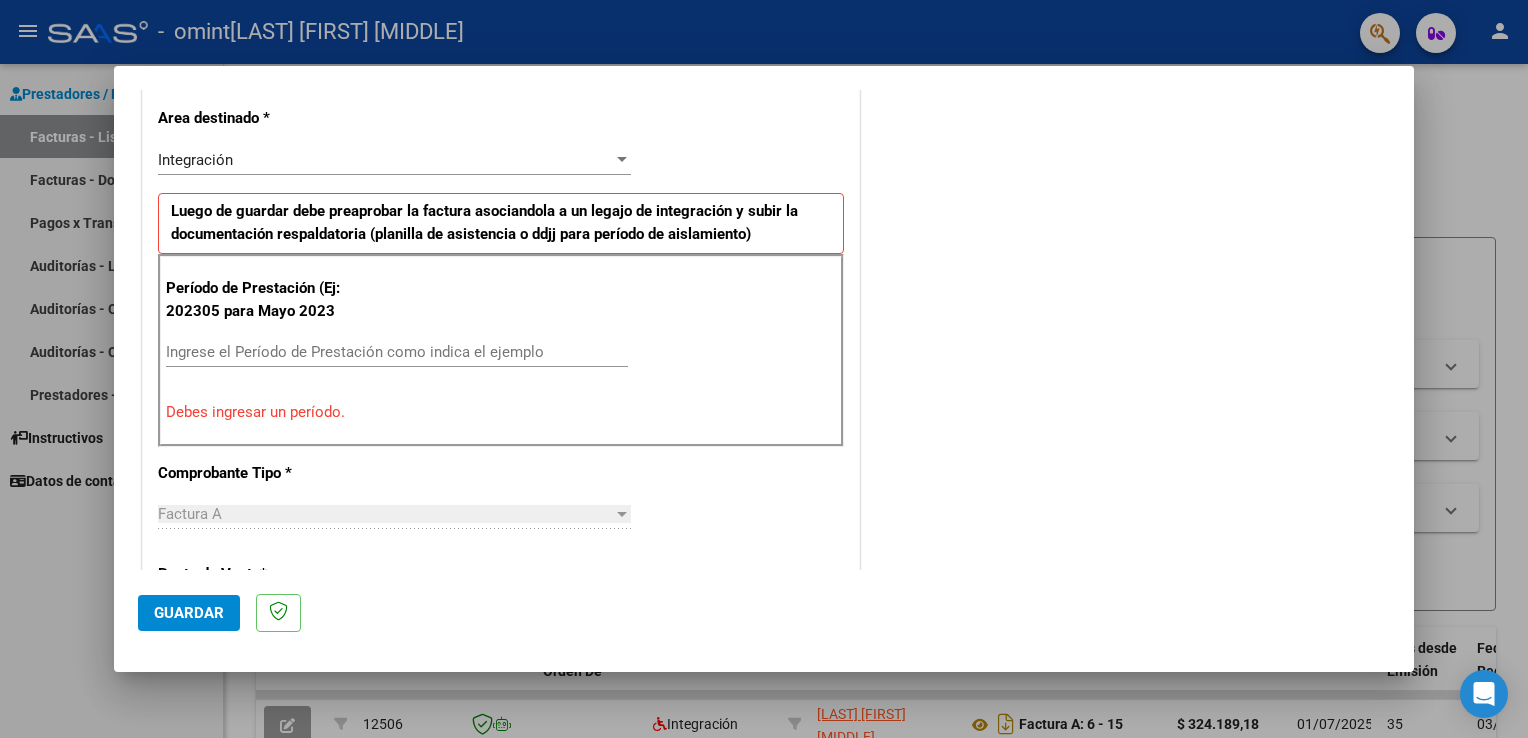 click on "Ingrese el Período de Prestación como indica el ejemplo" at bounding box center (397, 352) 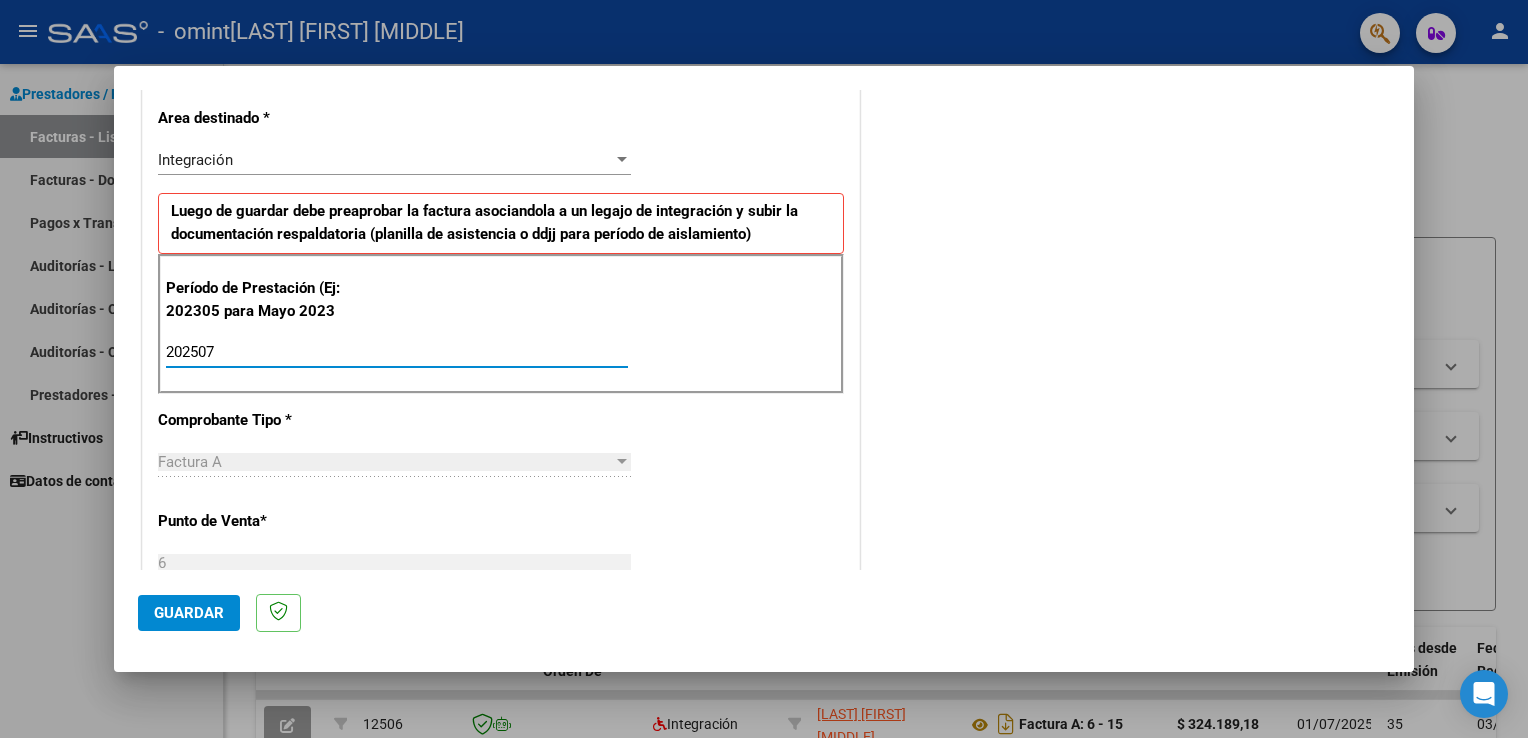 type on "202507" 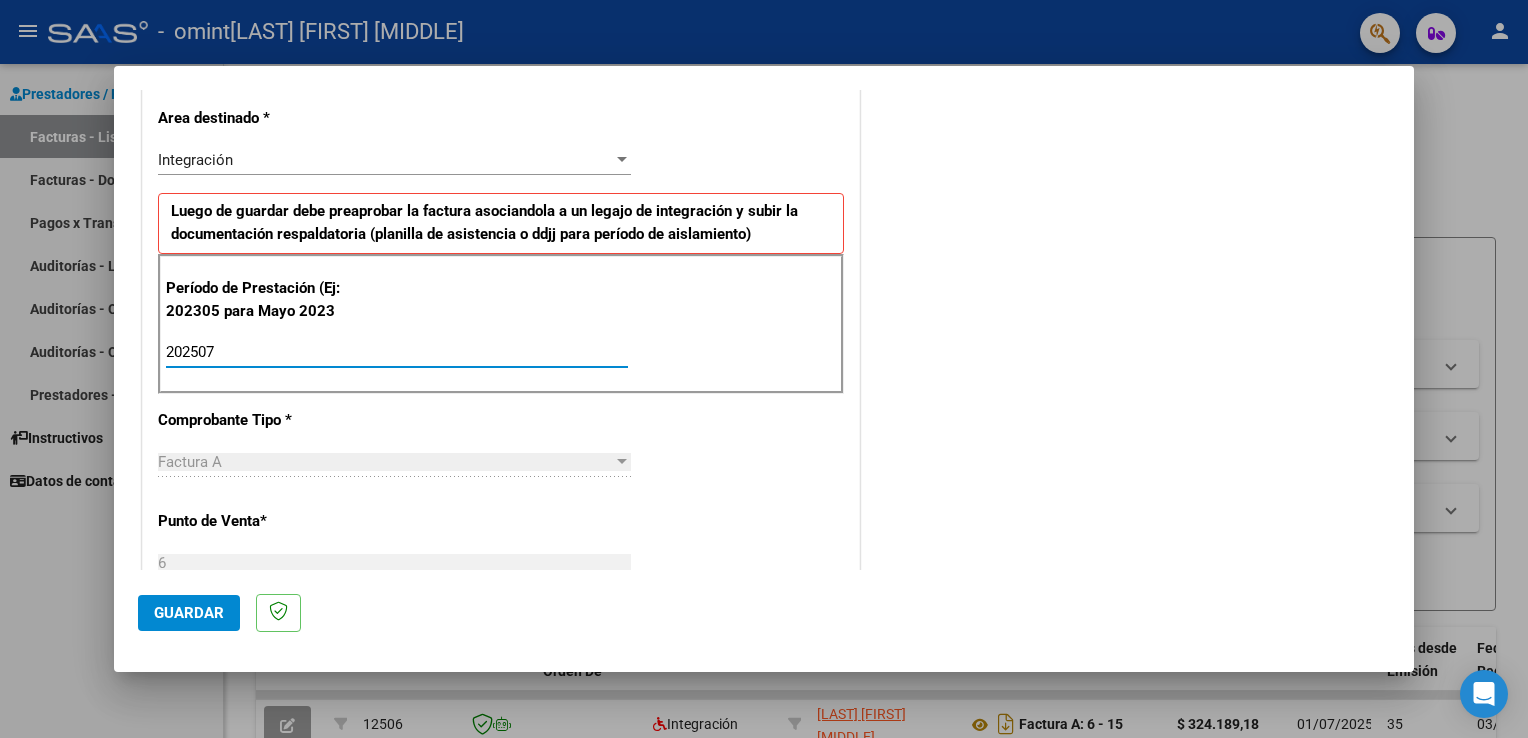 click on "Guardar" 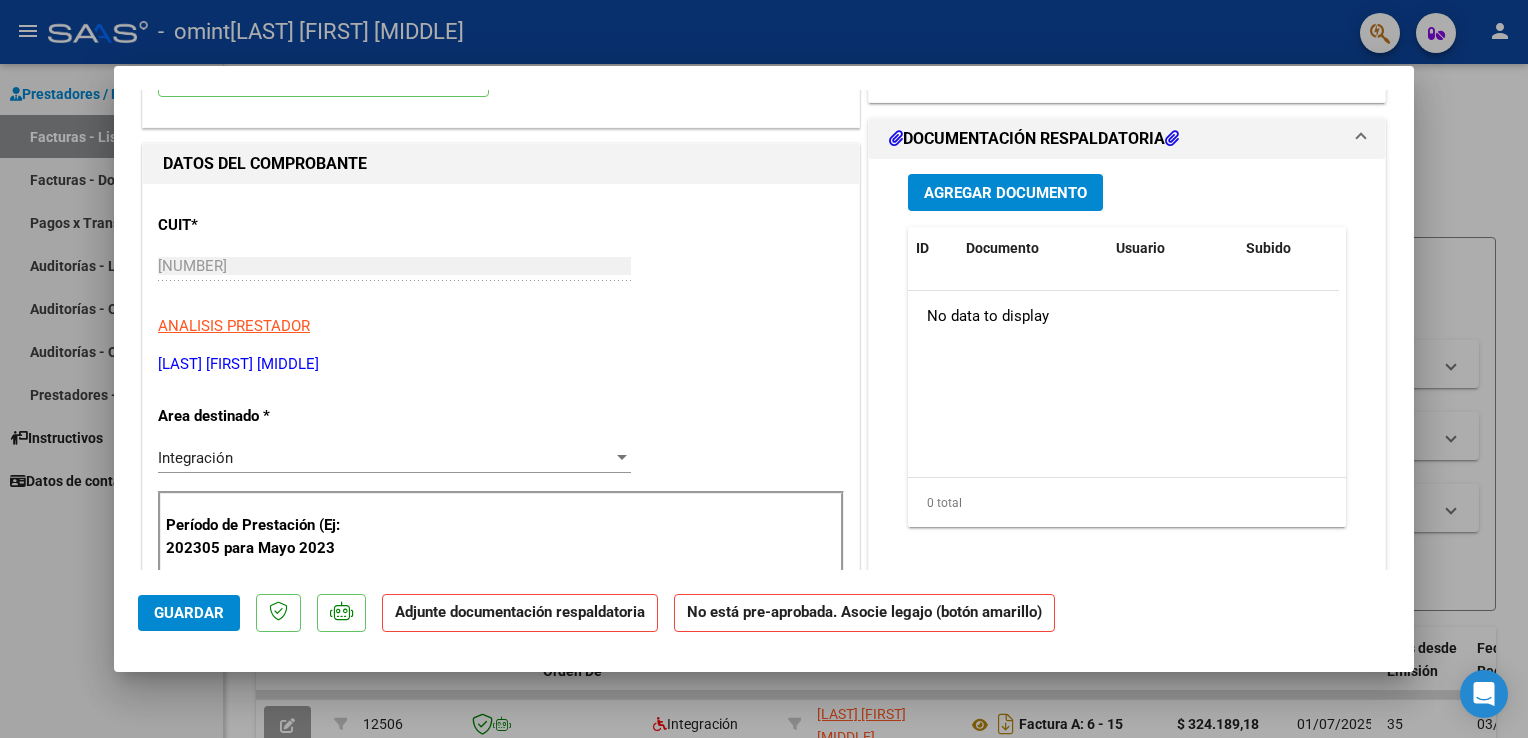 scroll, scrollTop: 200, scrollLeft: 0, axis: vertical 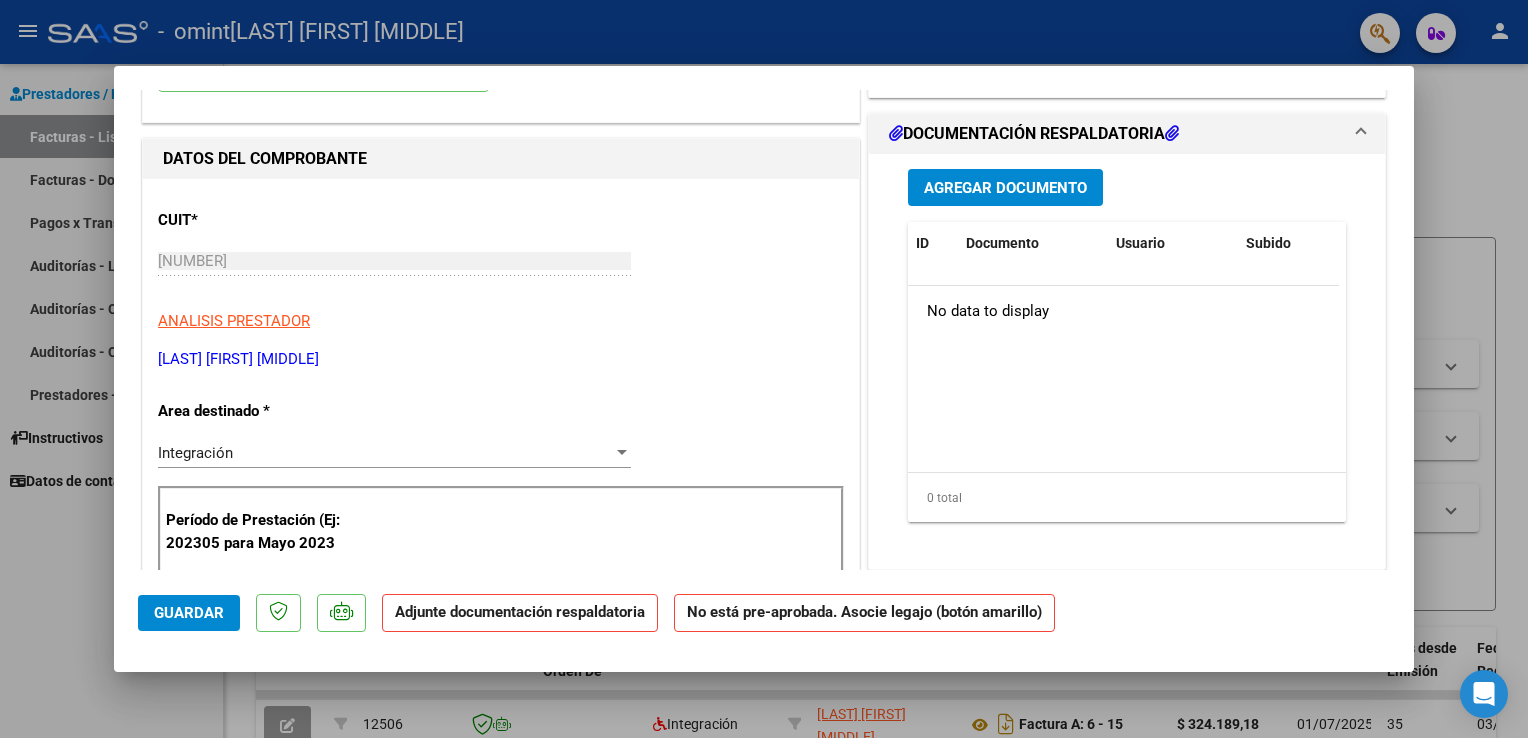 click on "Integración" at bounding box center [385, 453] 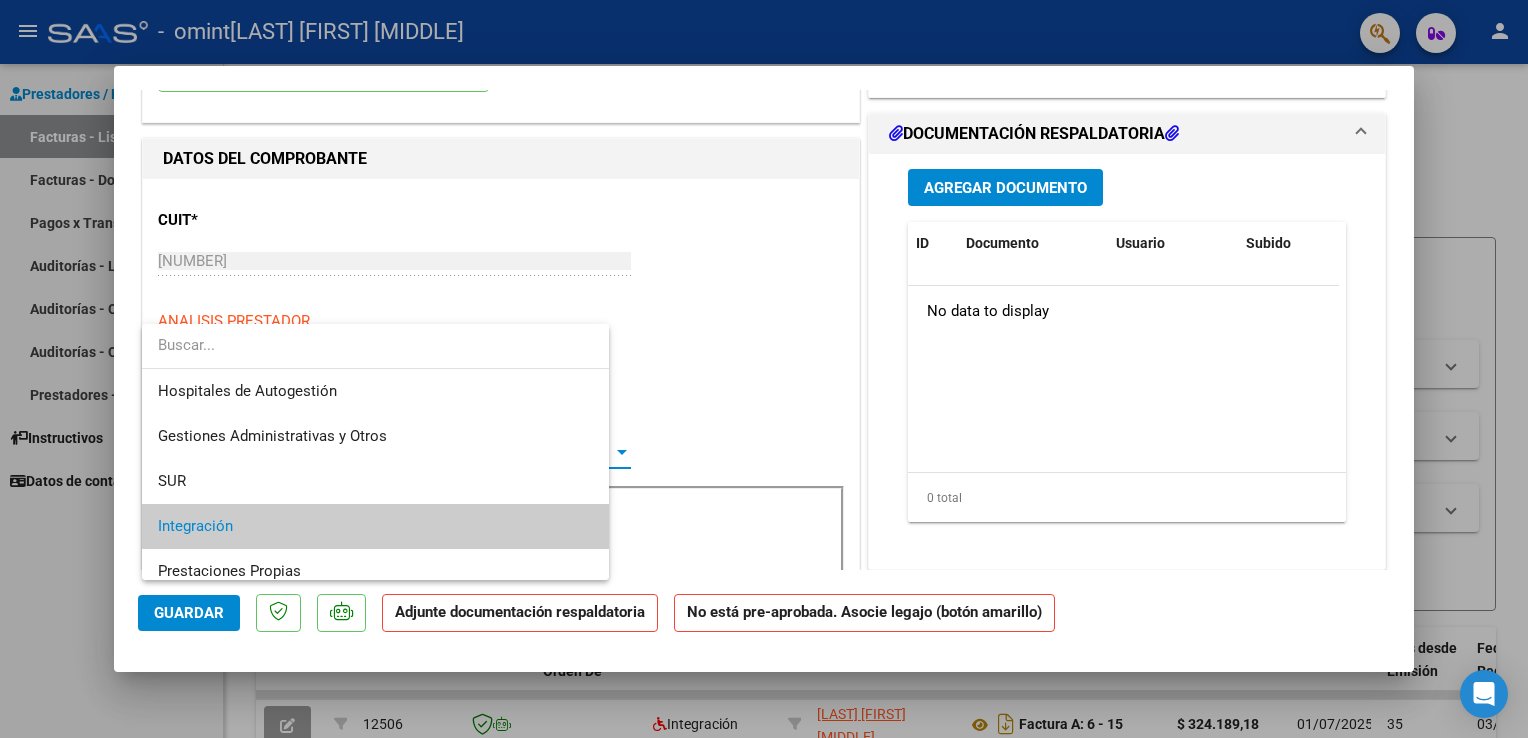 scroll, scrollTop: 74, scrollLeft: 0, axis: vertical 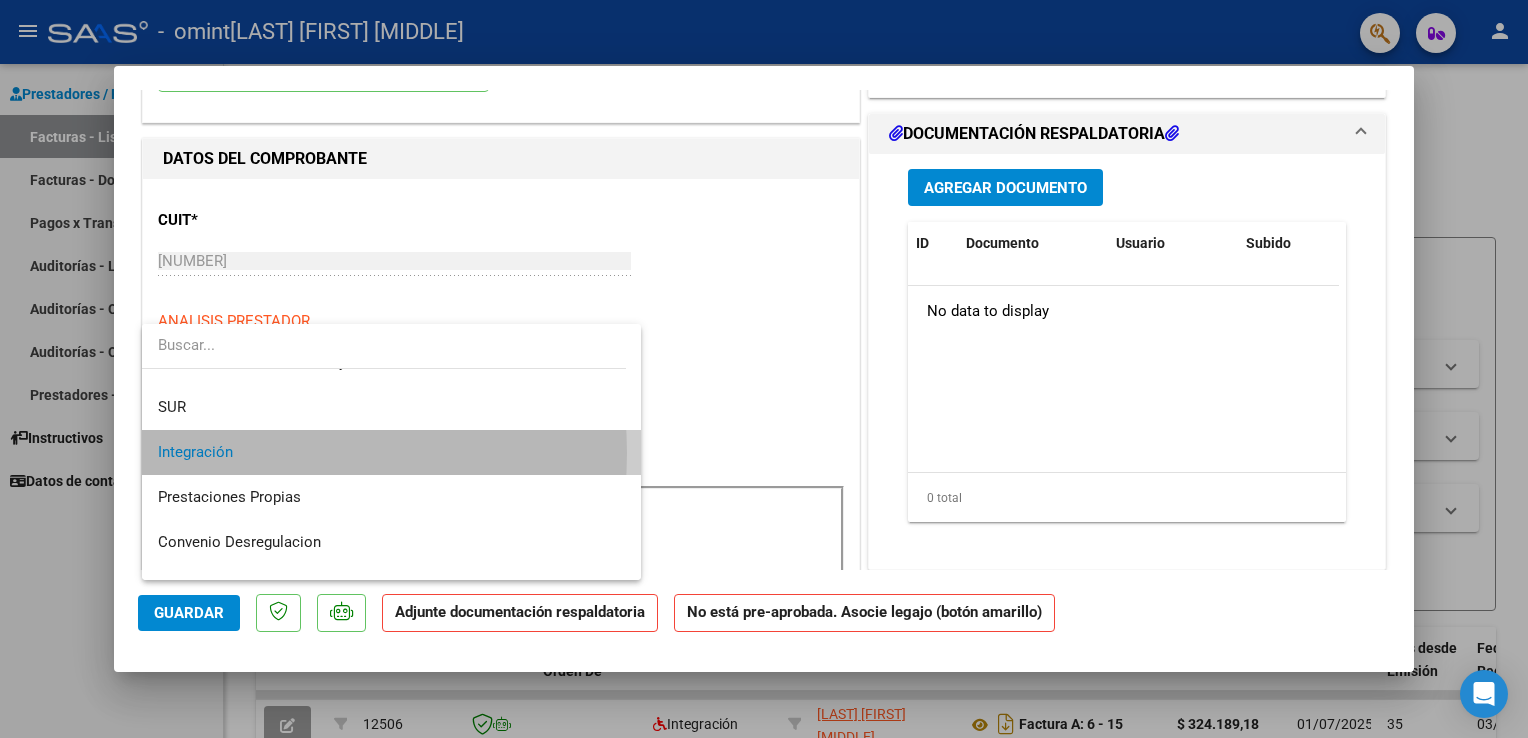 click on "Integración" at bounding box center (392, 452) 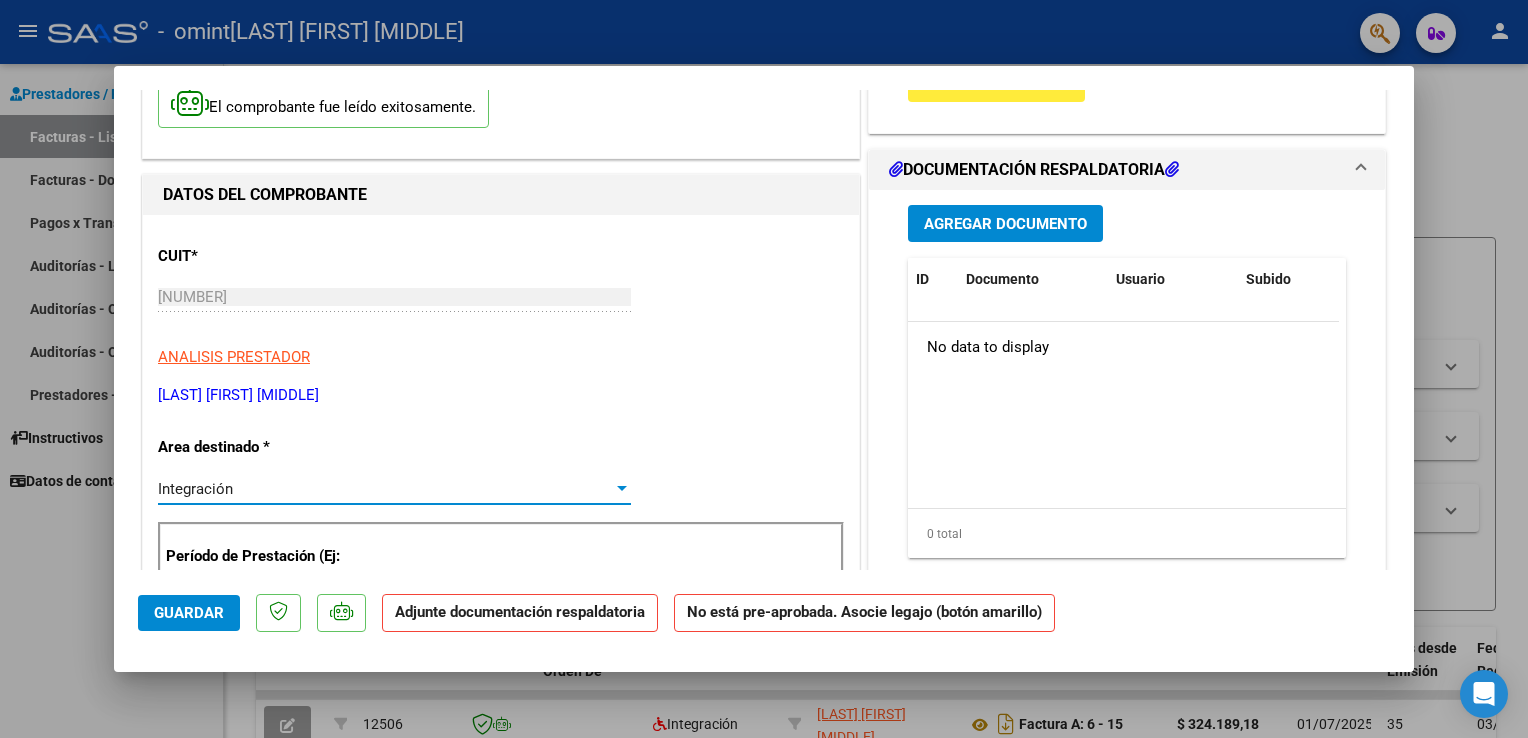 scroll, scrollTop: 200, scrollLeft: 0, axis: vertical 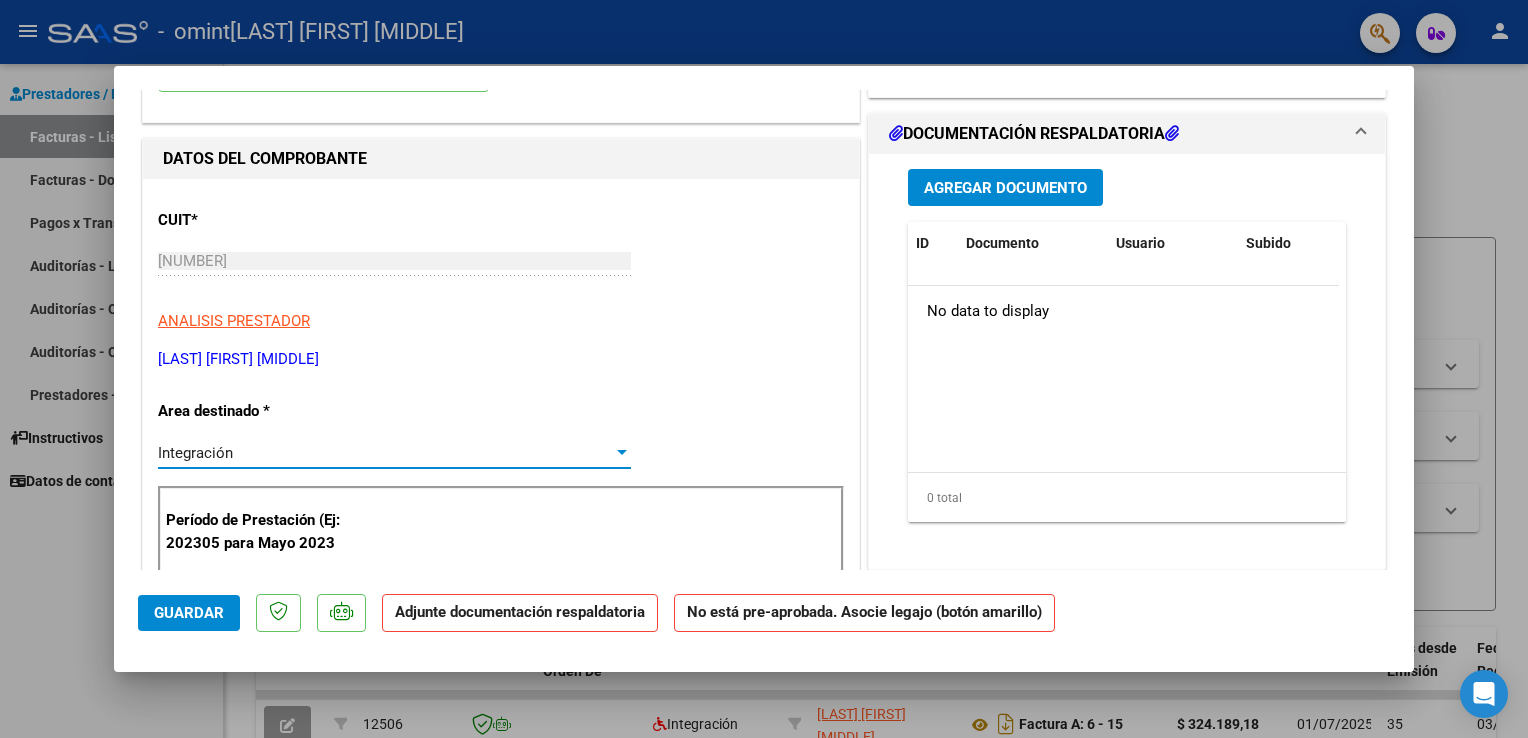 click on "Agregar Documento" at bounding box center (1005, 188) 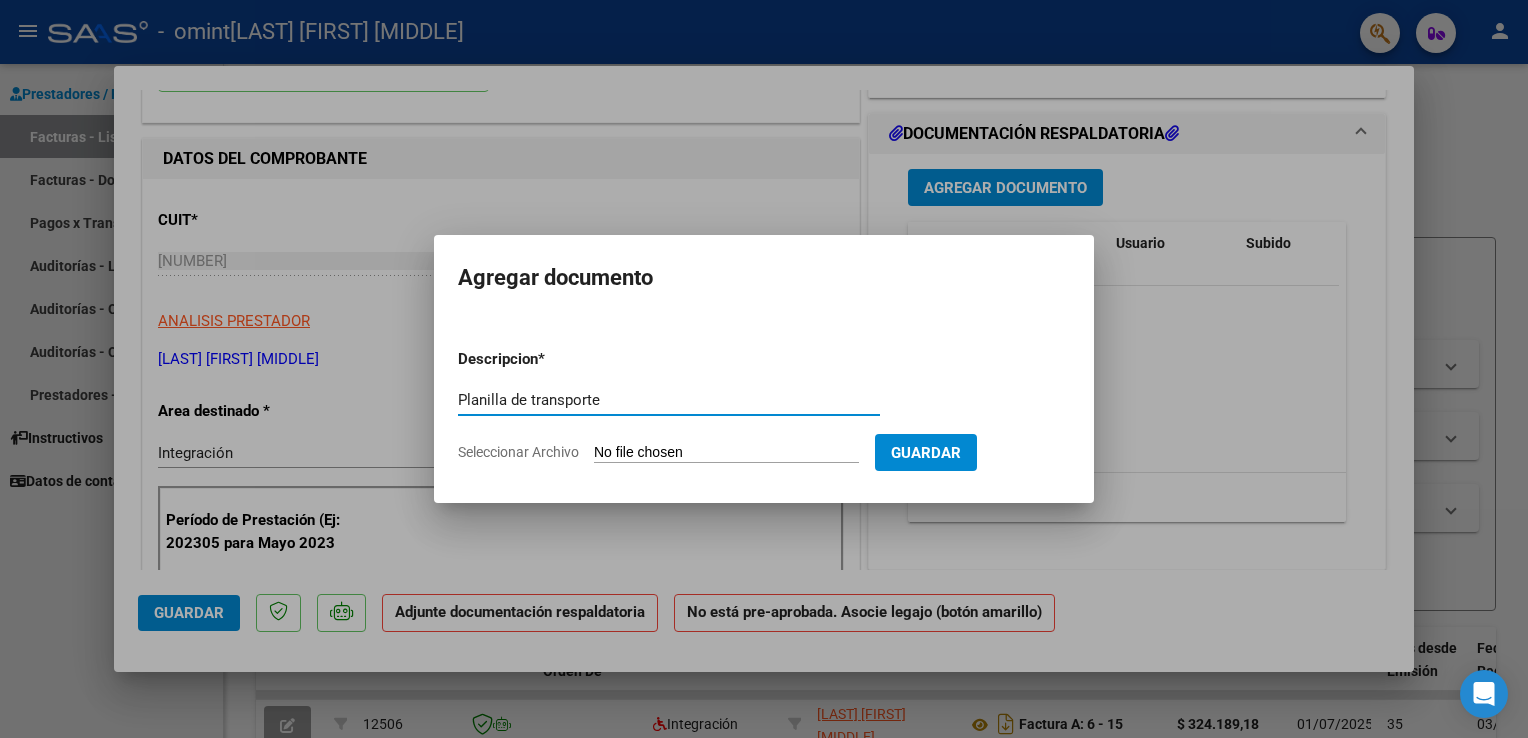 type on "Planilla de transporte" 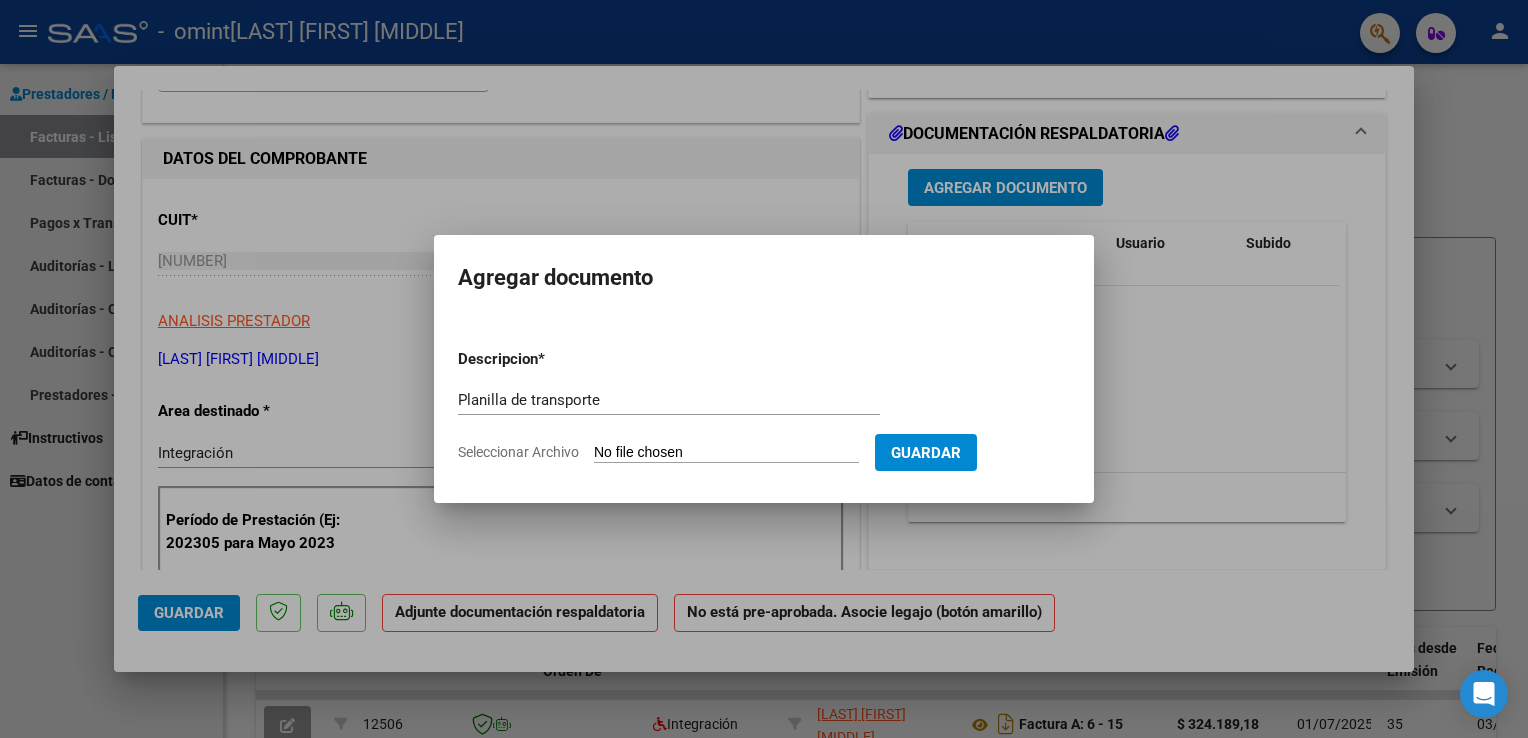 type on "C:\fakepath\Omint.pdf" 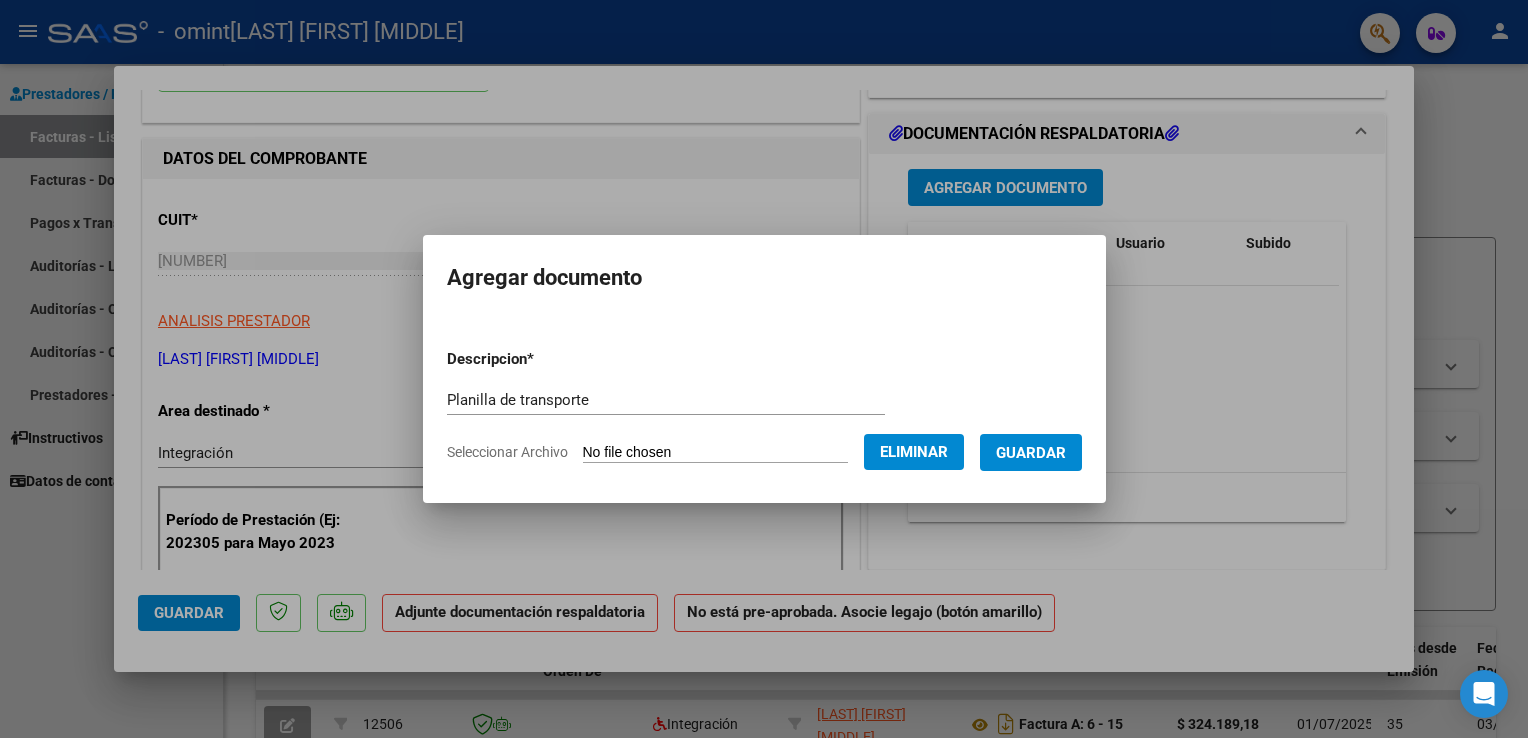 click on "Guardar" at bounding box center [1031, 453] 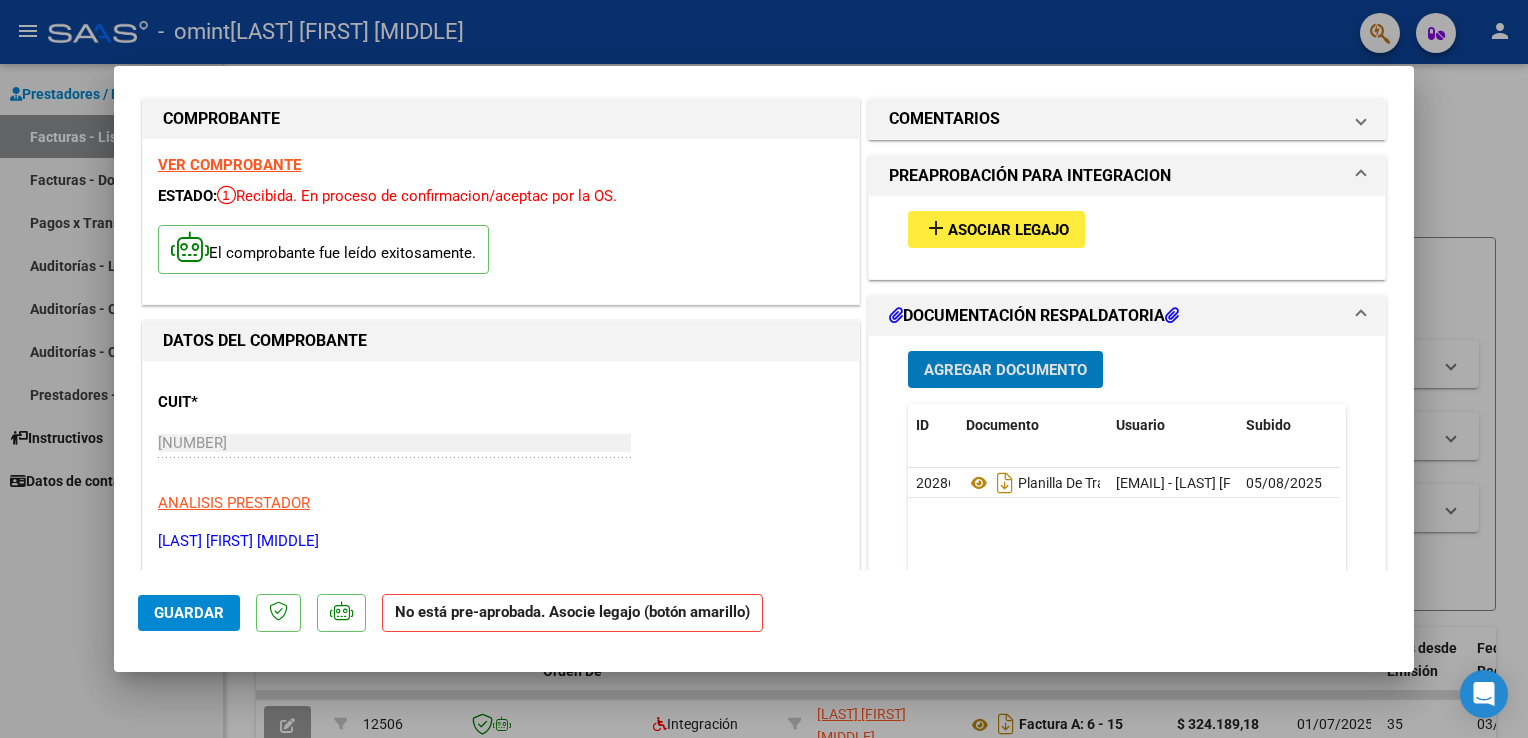 scroll, scrollTop: 0, scrollLeft: 0, axis: both 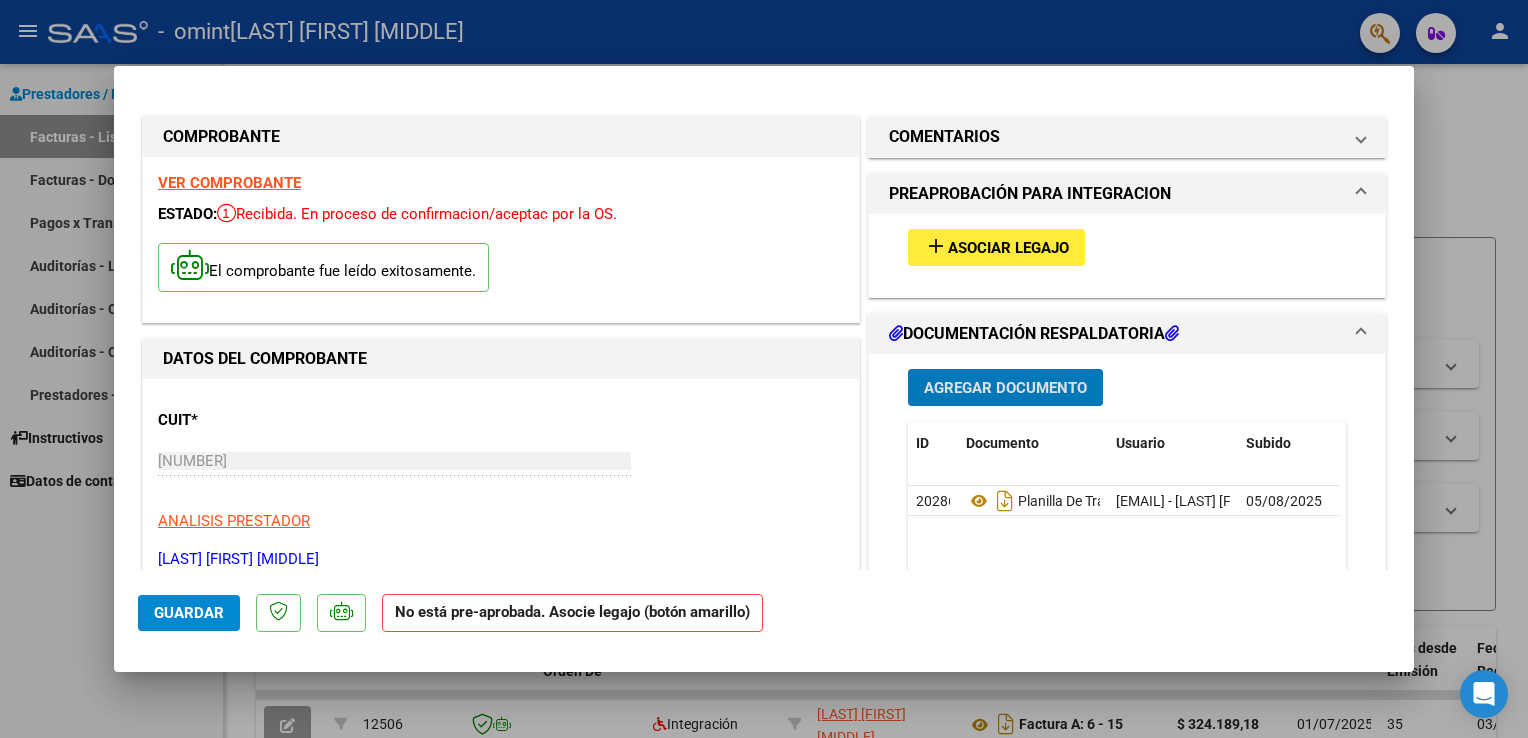 click on "Asociar Legajo" at bounding box center (1008, 248) 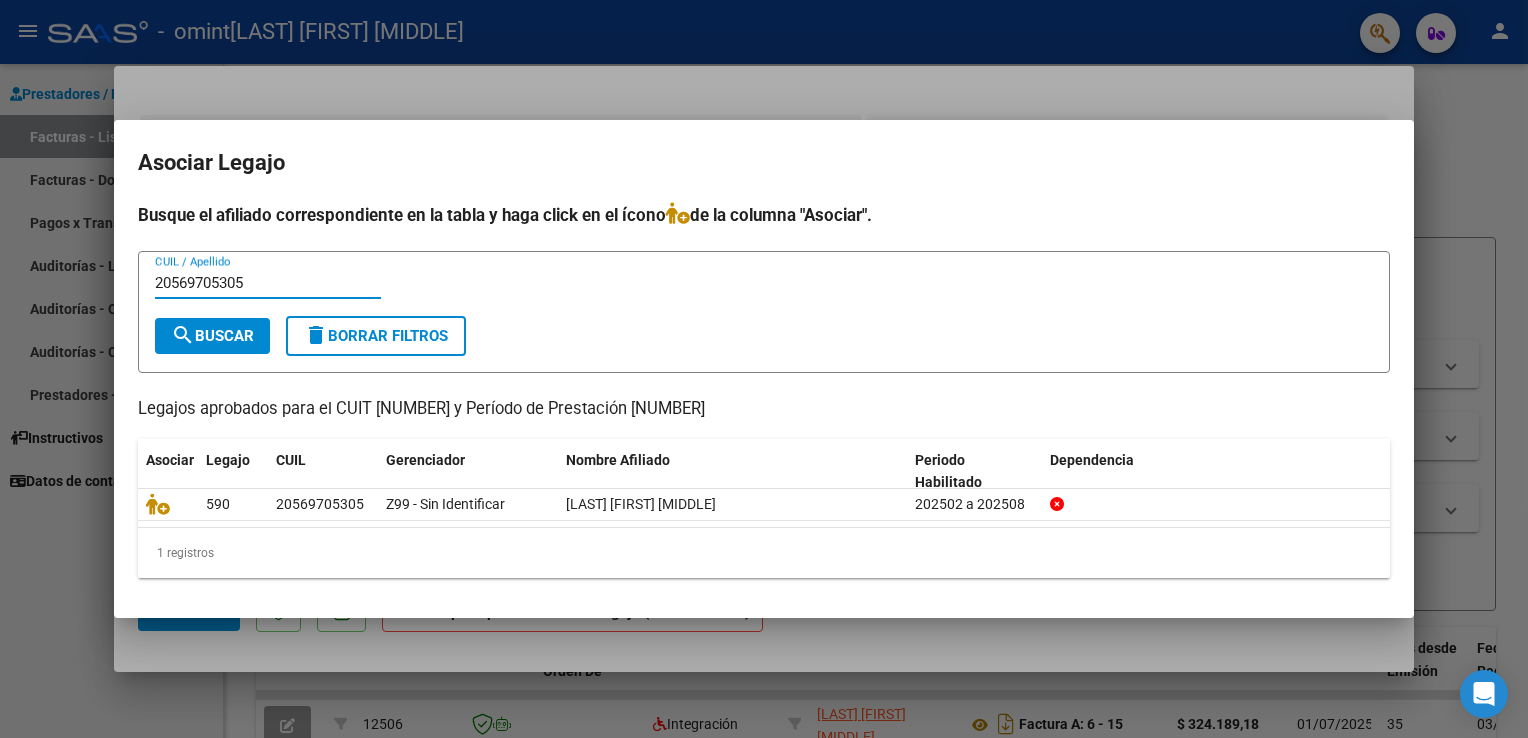 type on "20569705305" 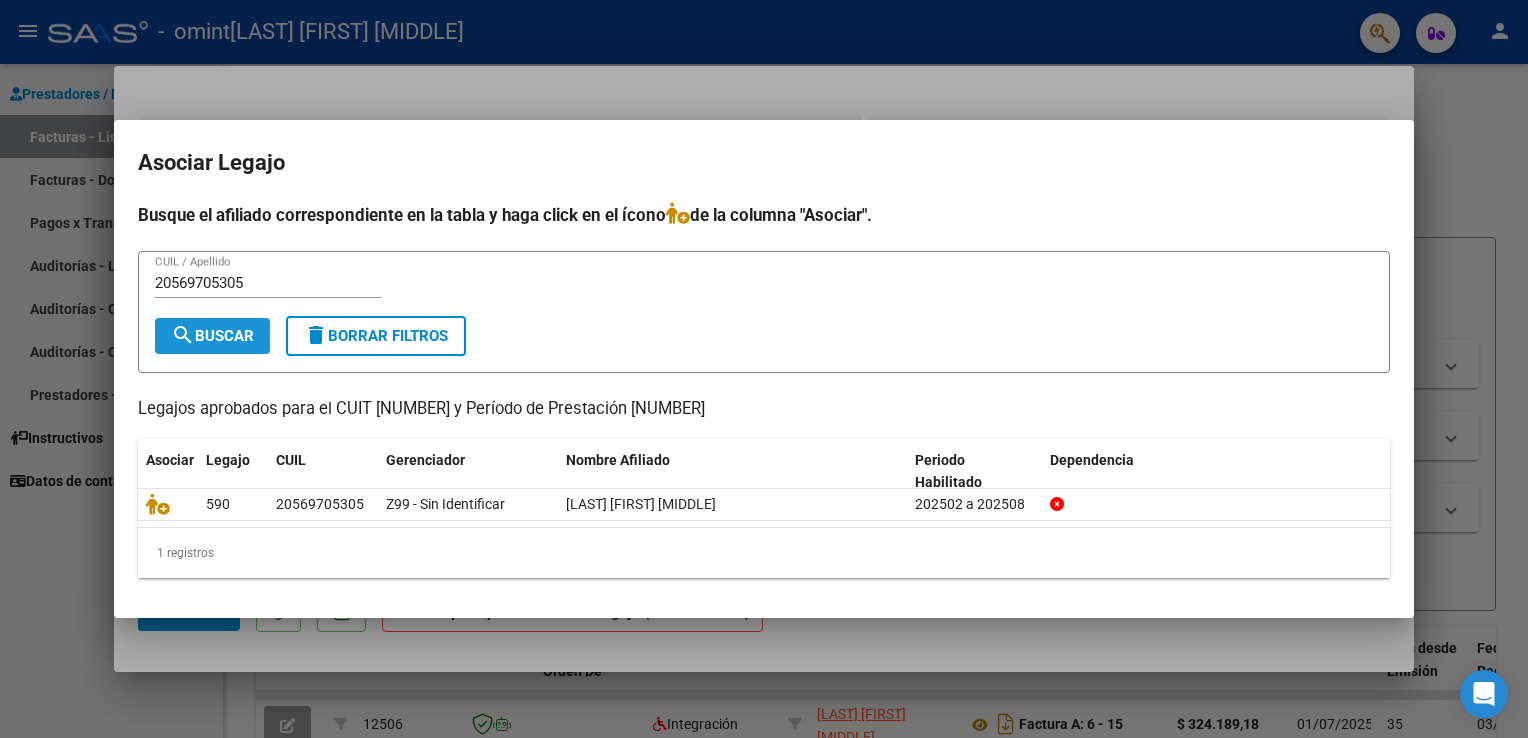 click on "search  Buscar" at bounding box center (212, 336) 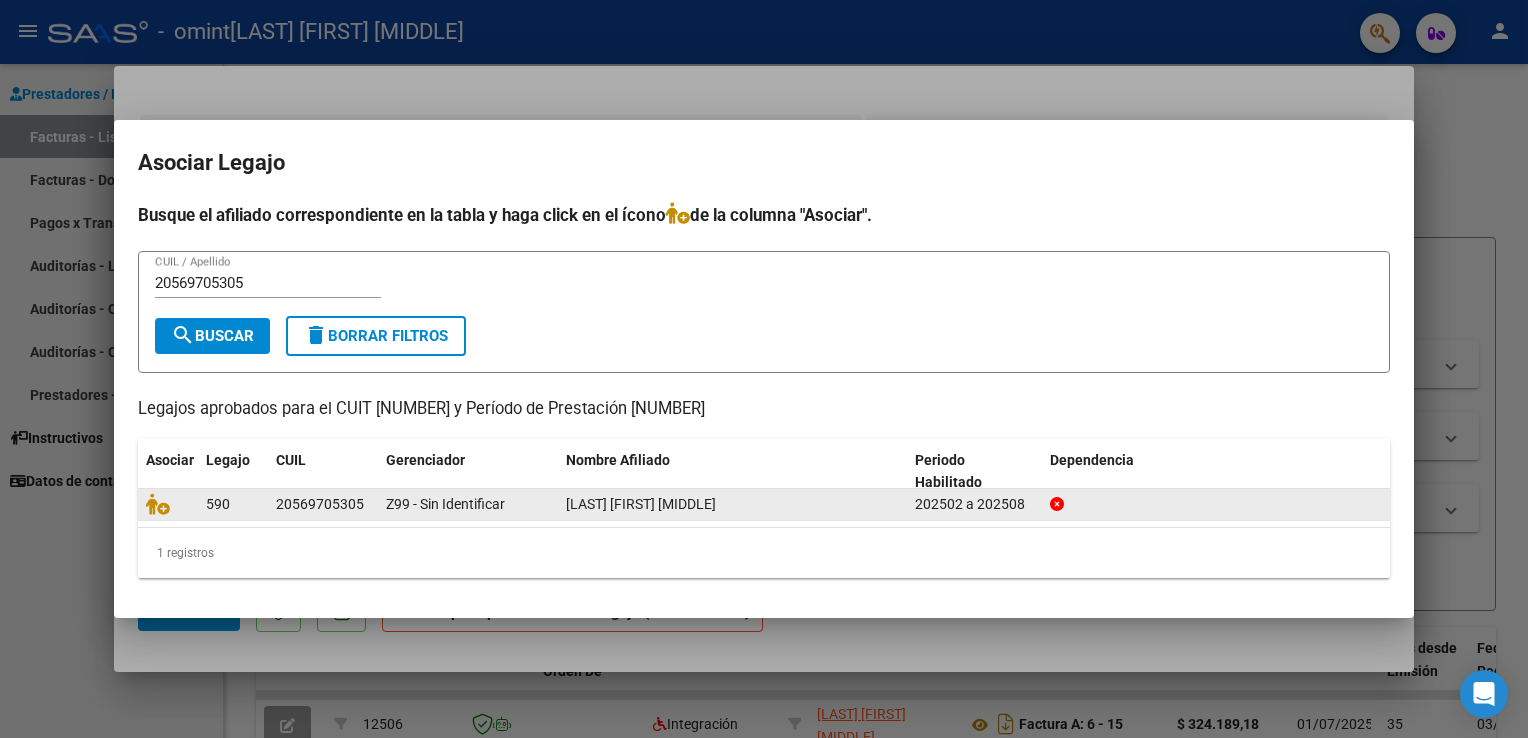 click on "20569705305" 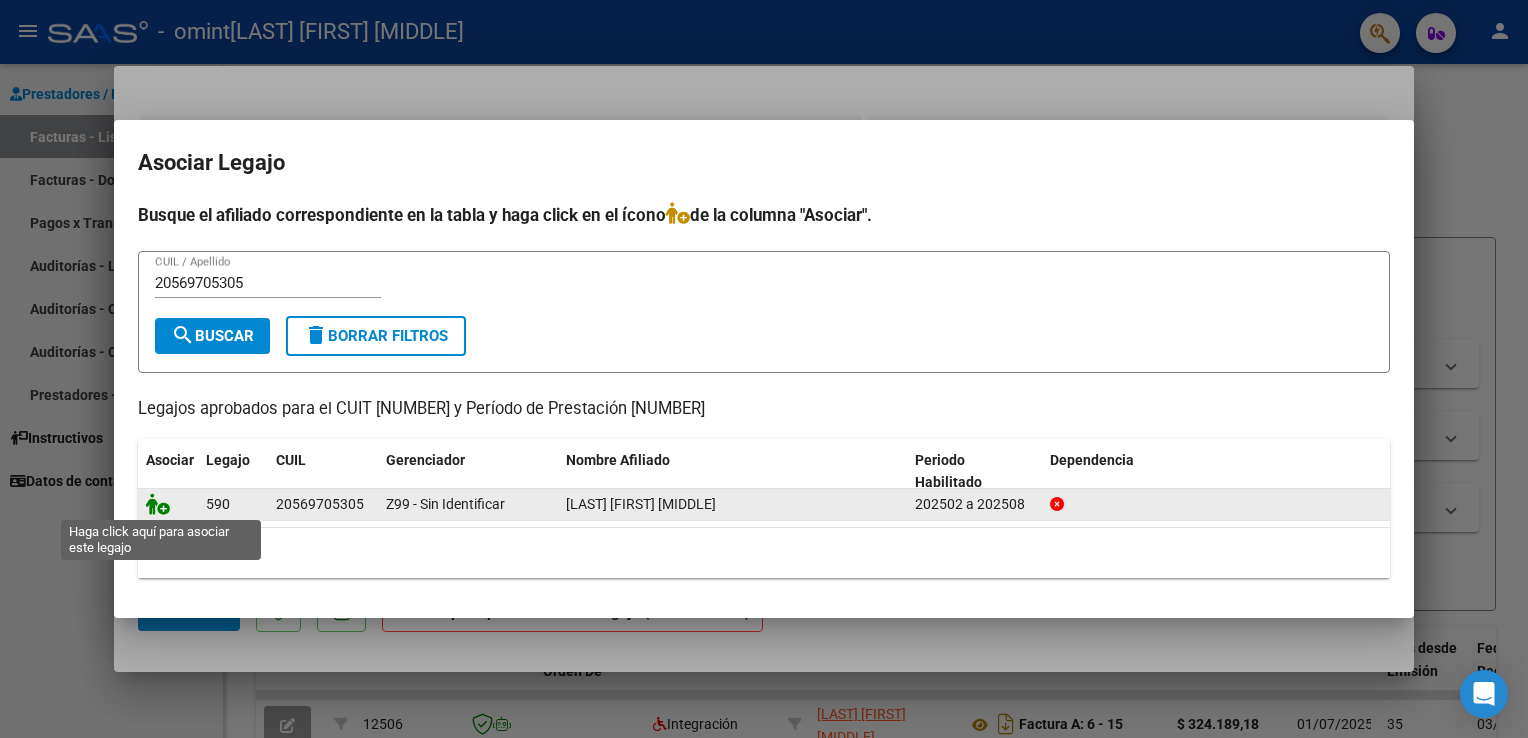 click 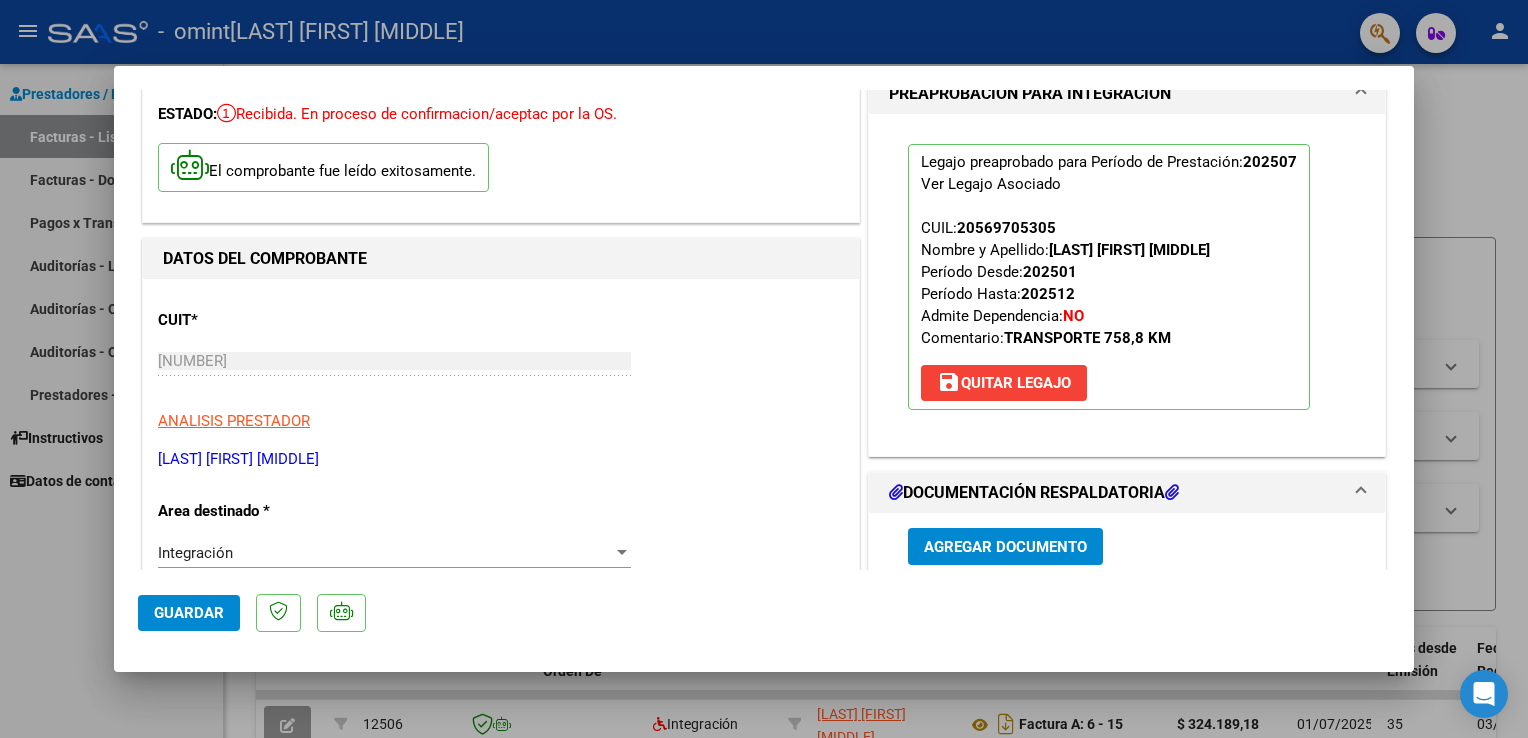 scroll, scrollTop: 100, scrollLeft: 0, axis: vertical 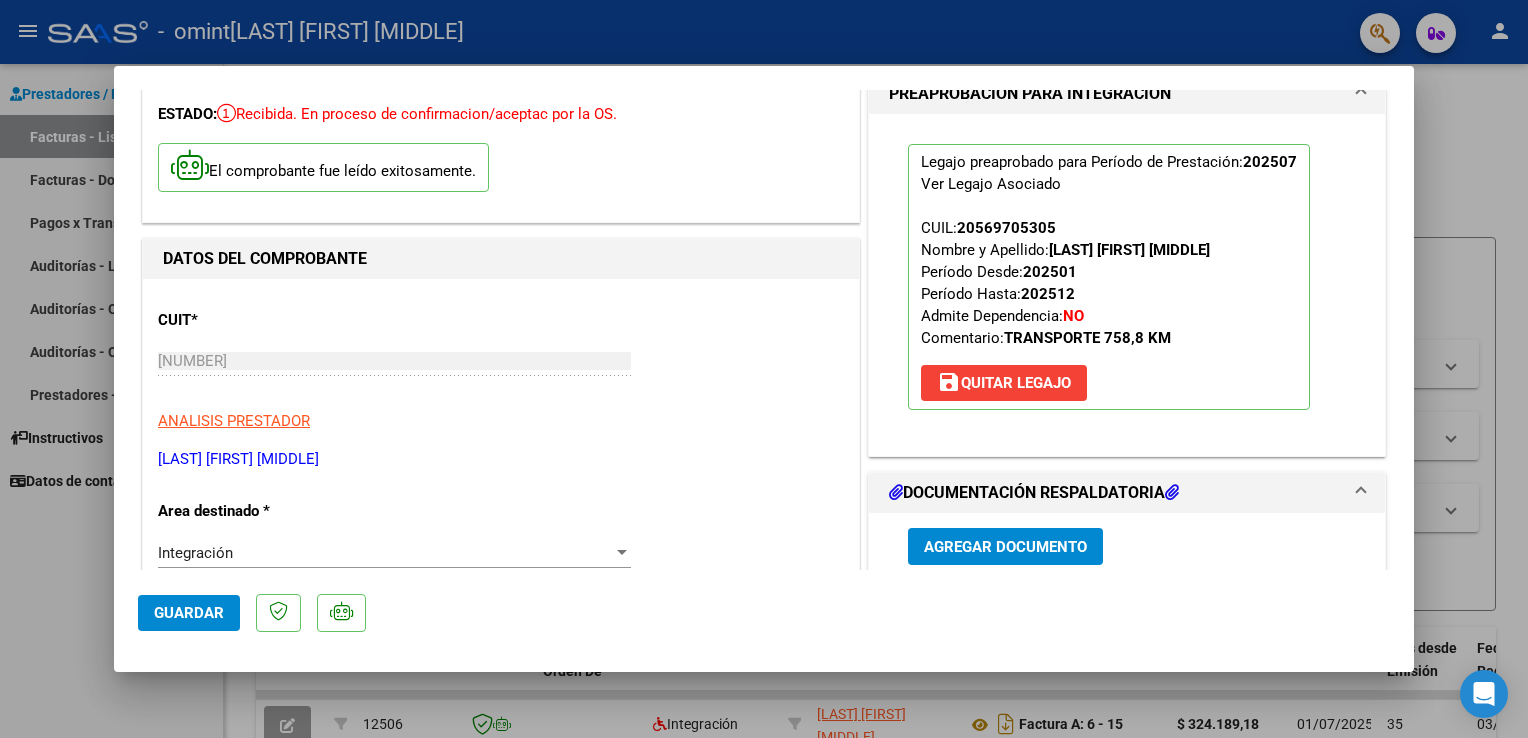 click on "Guardar" 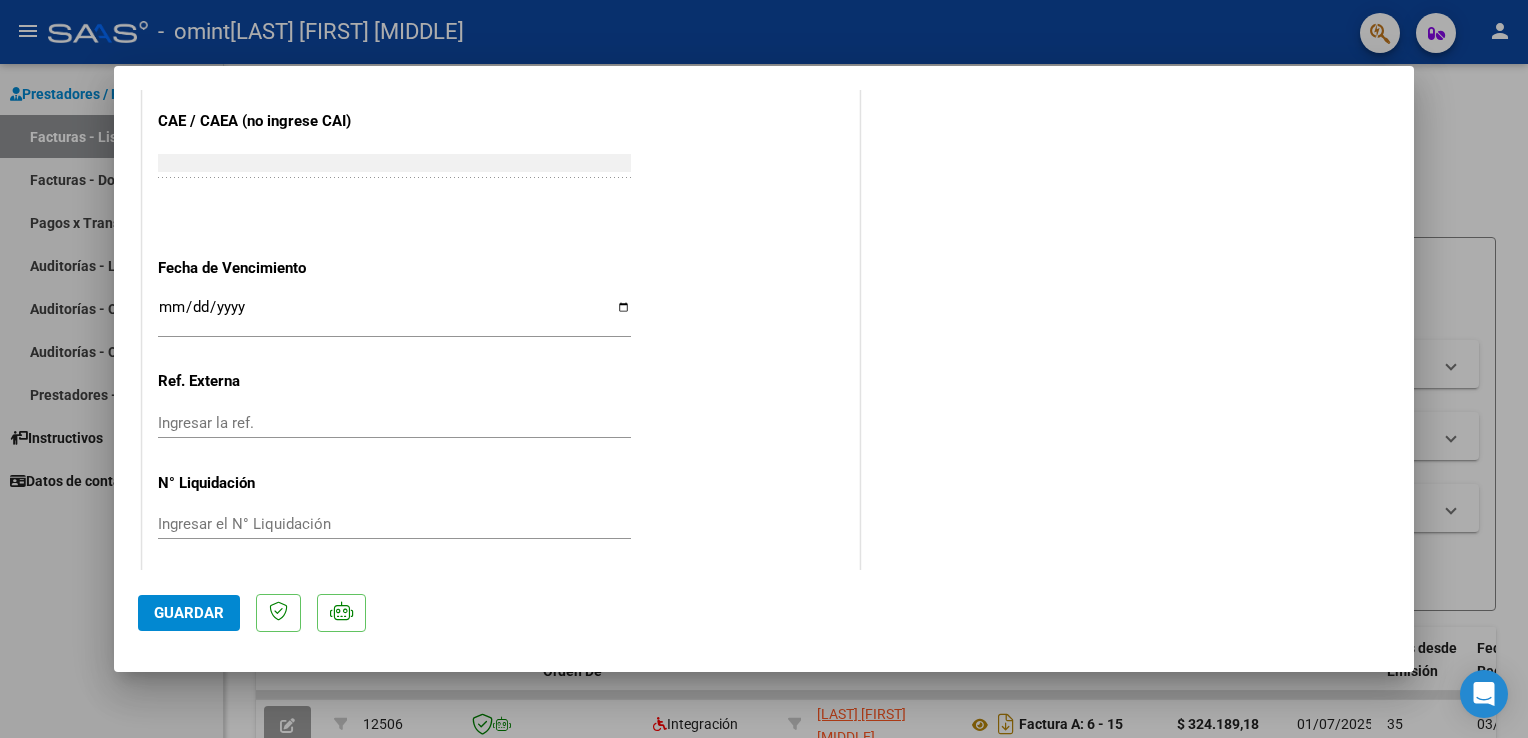 scroll, scrollTop: 1308, scrollLeft: 0, axis: vertical 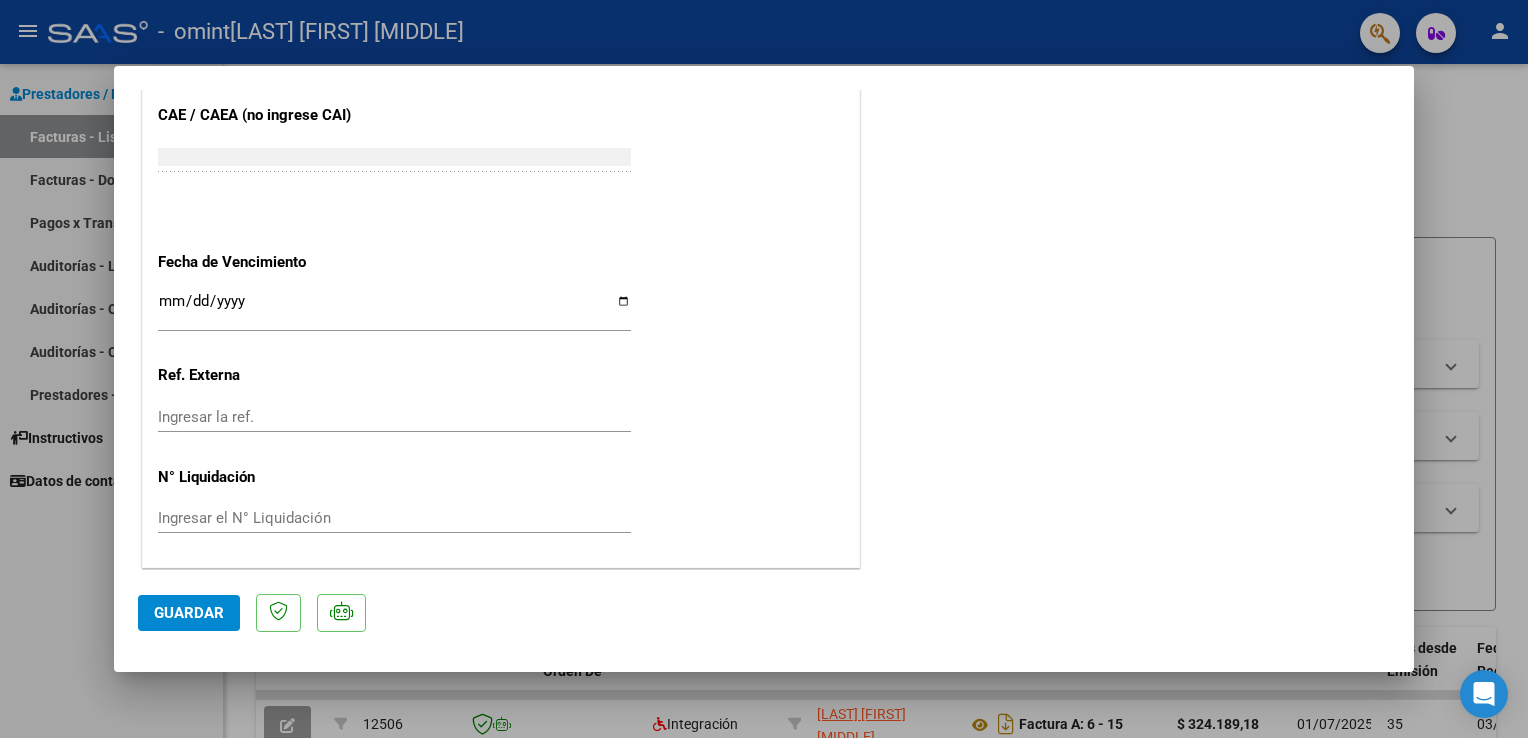 click at bounding box center [764, 369] 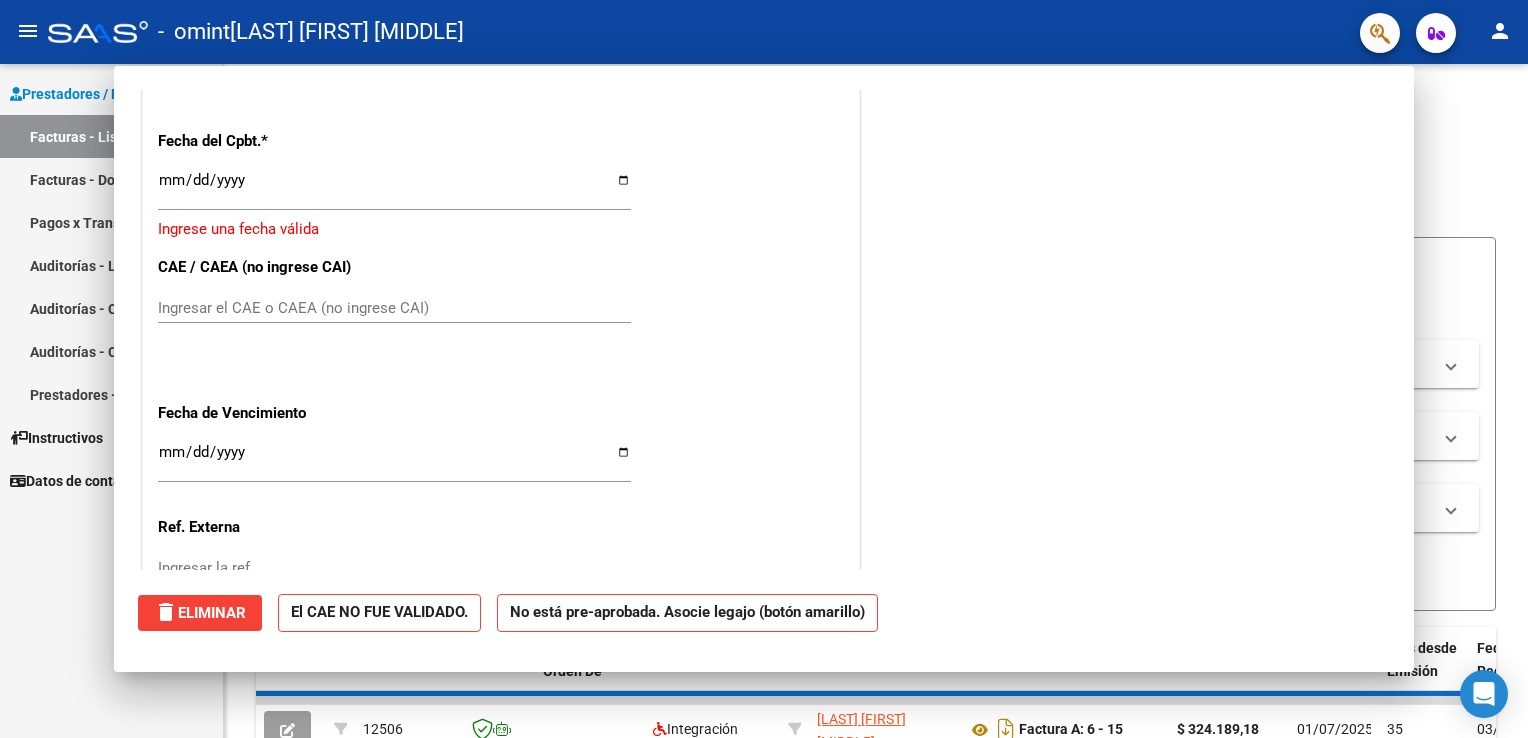 scroll, scrollTop: 1246, scrollLeft: 0, axis: vertical 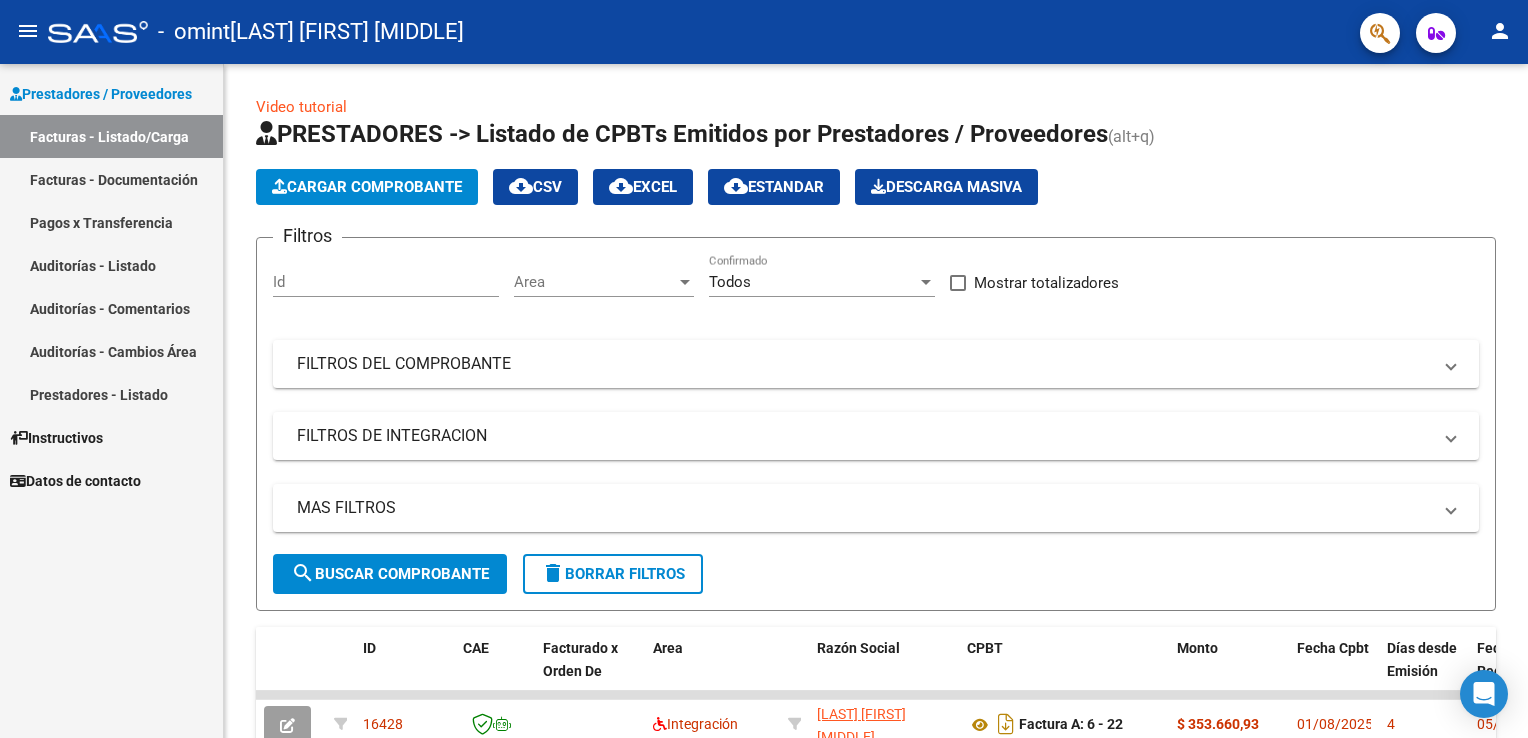 click on "Facturas - Documentación" at bounding box center (111, 179) 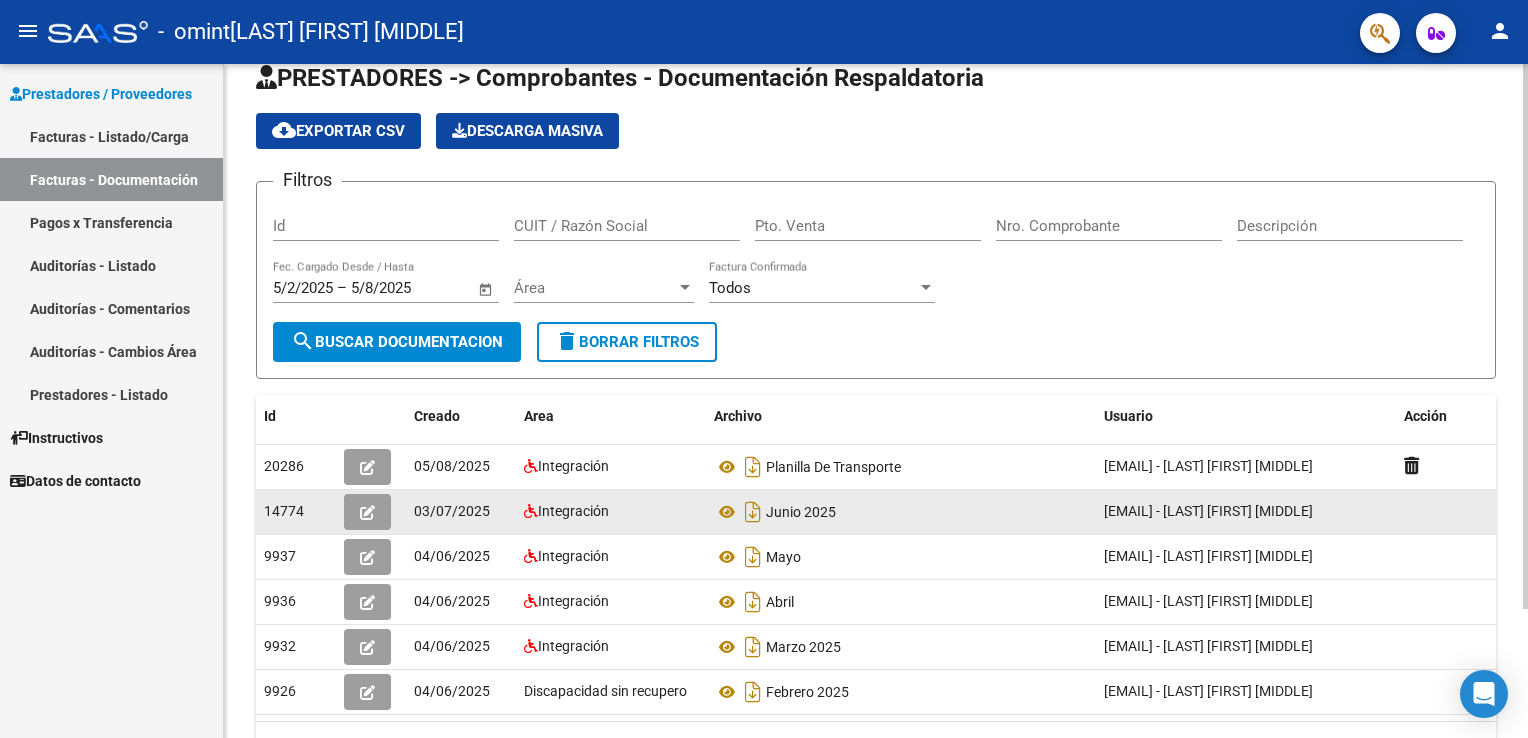 scroll, scrollTop: 0, scrollLeft: 0, axis: both 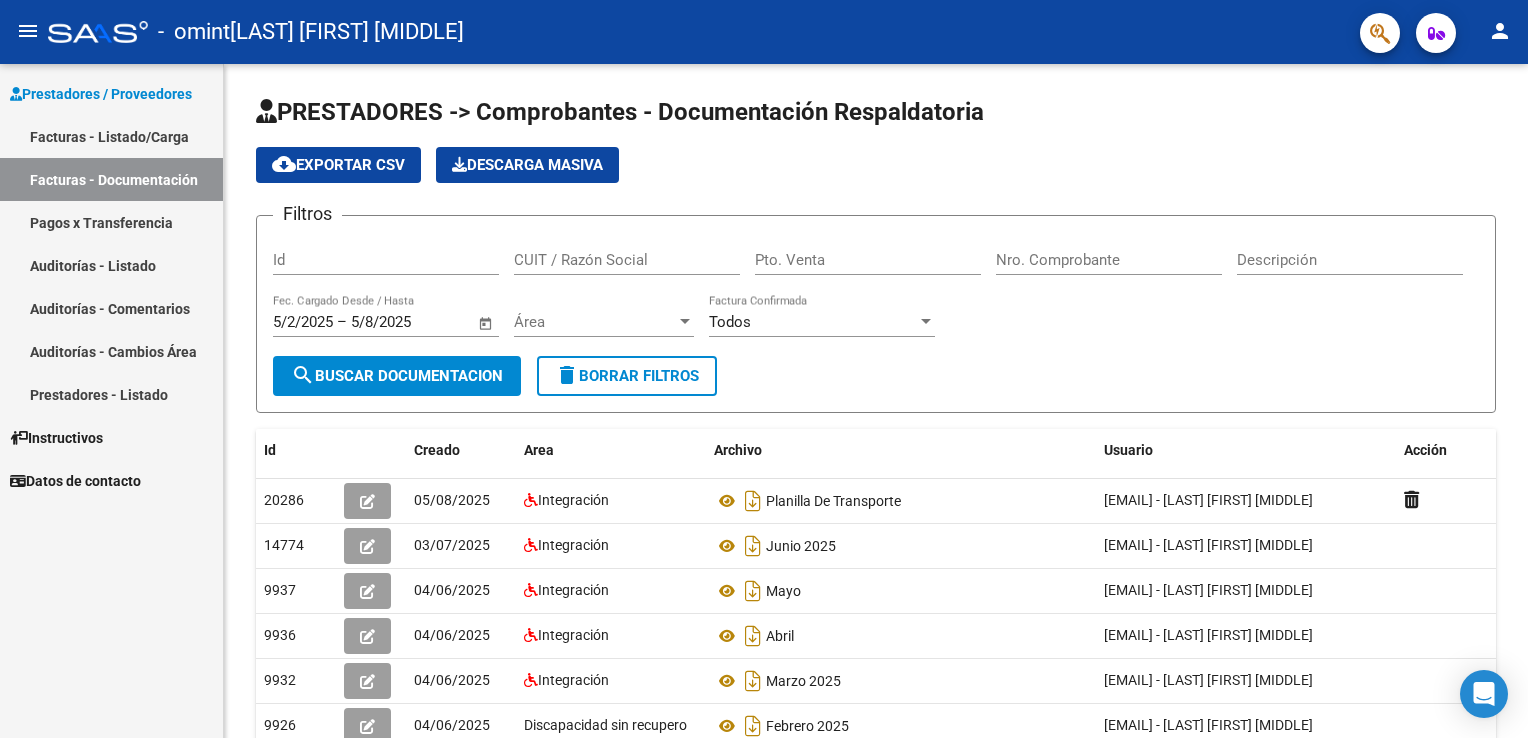 click on "Facturas - Listado/Carga" at bounding box center [111, 136] 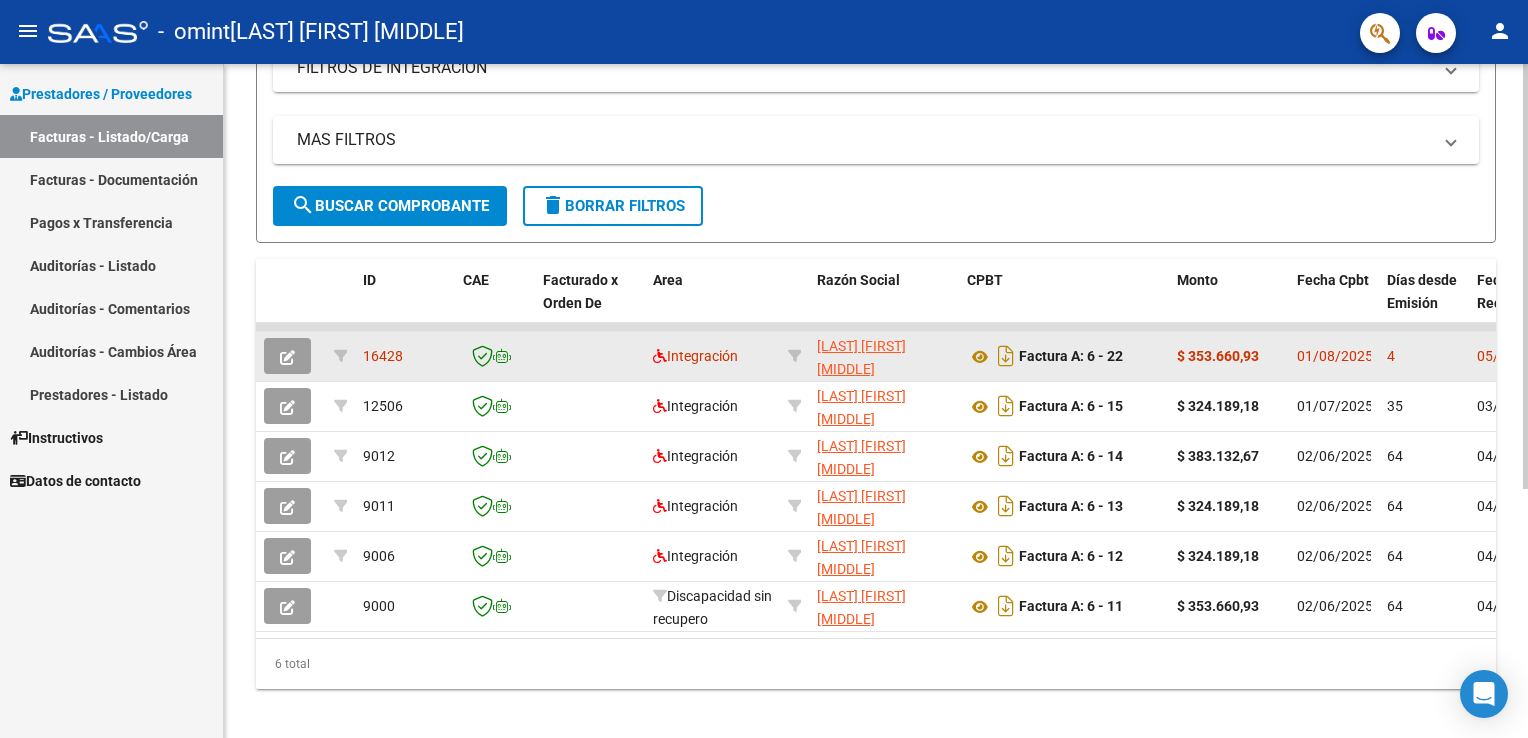 scroll, scrollTop: 370, scrollLeft: 0, axis: vertical 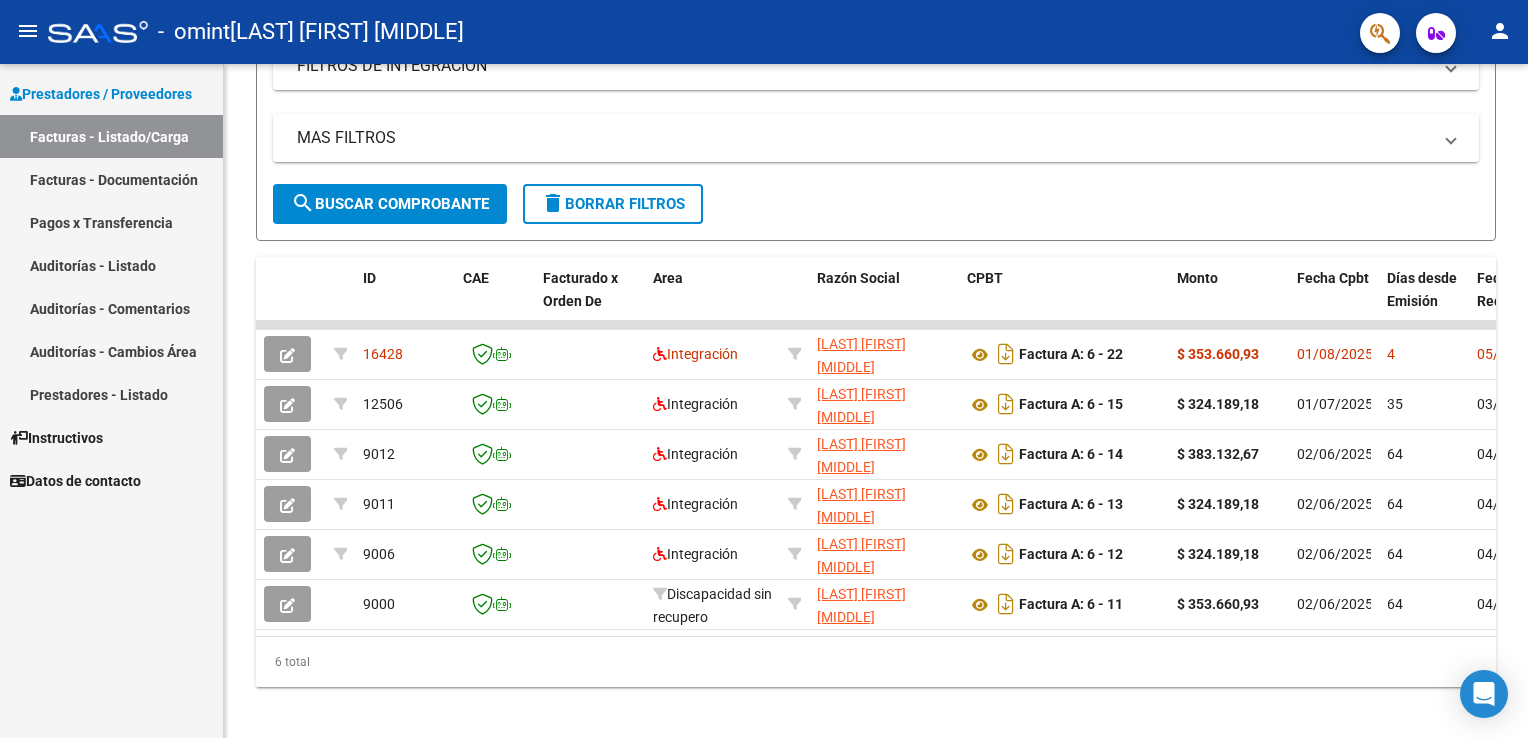 click on "Facturas - Documentación" at bounding box center [111, 179] 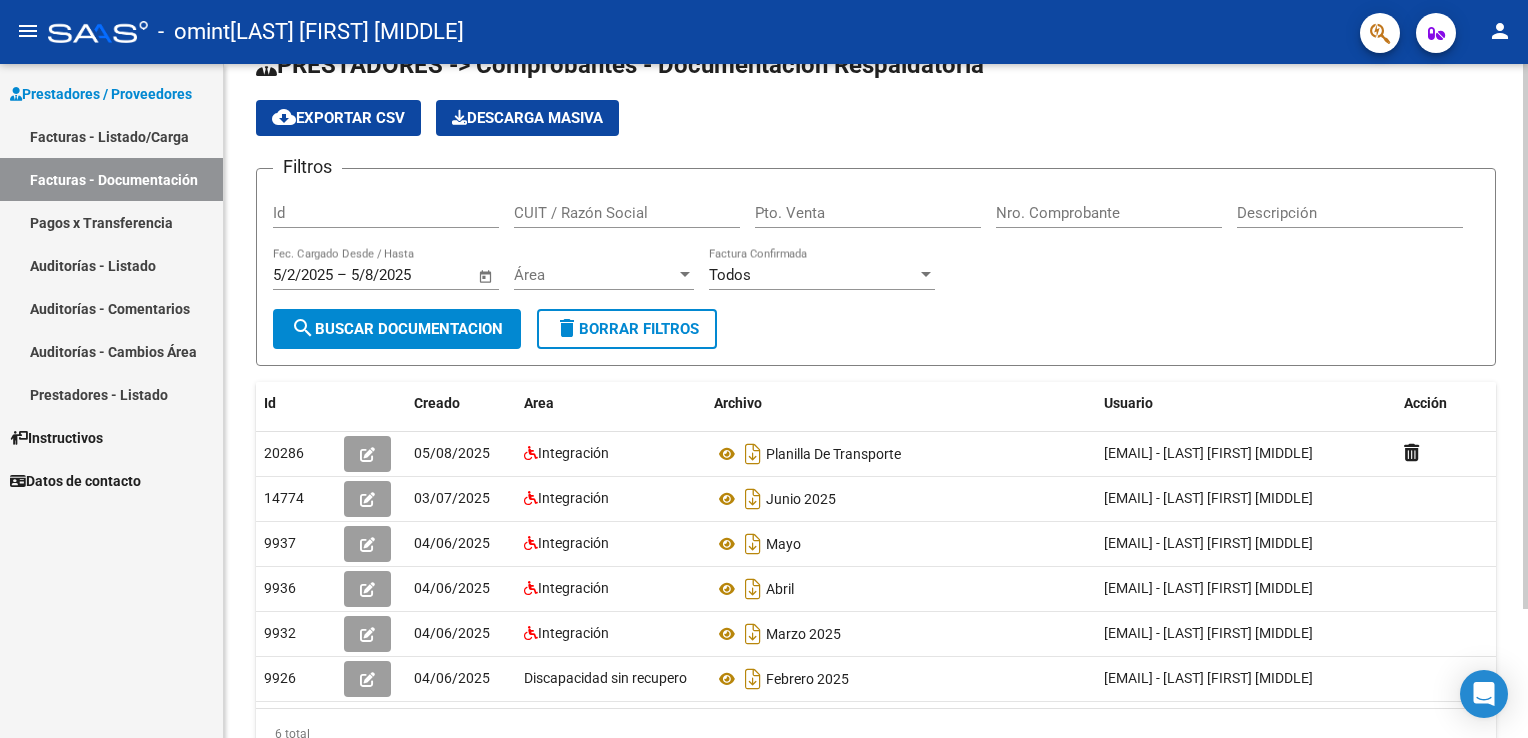 scroll, scrollTop: 158, scrollLeft: 0, axis: vertical 